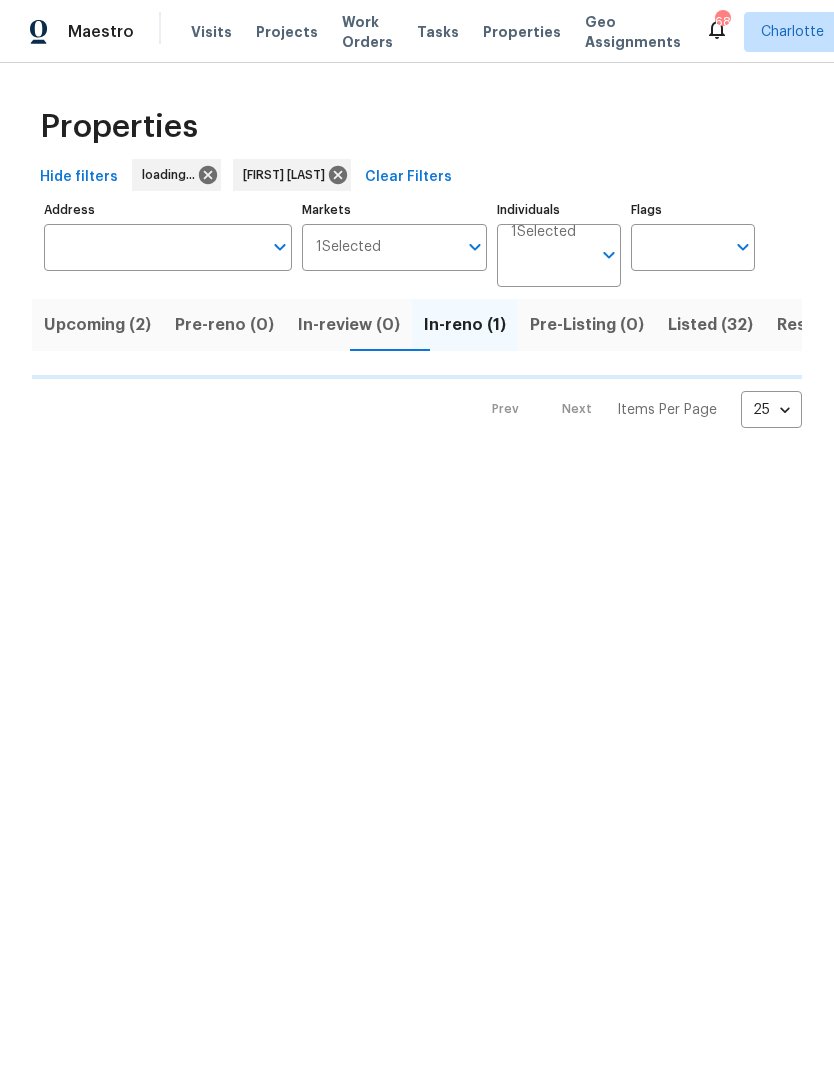 scroll, scrollTop: 0, scrollLeft: 0, axis: both 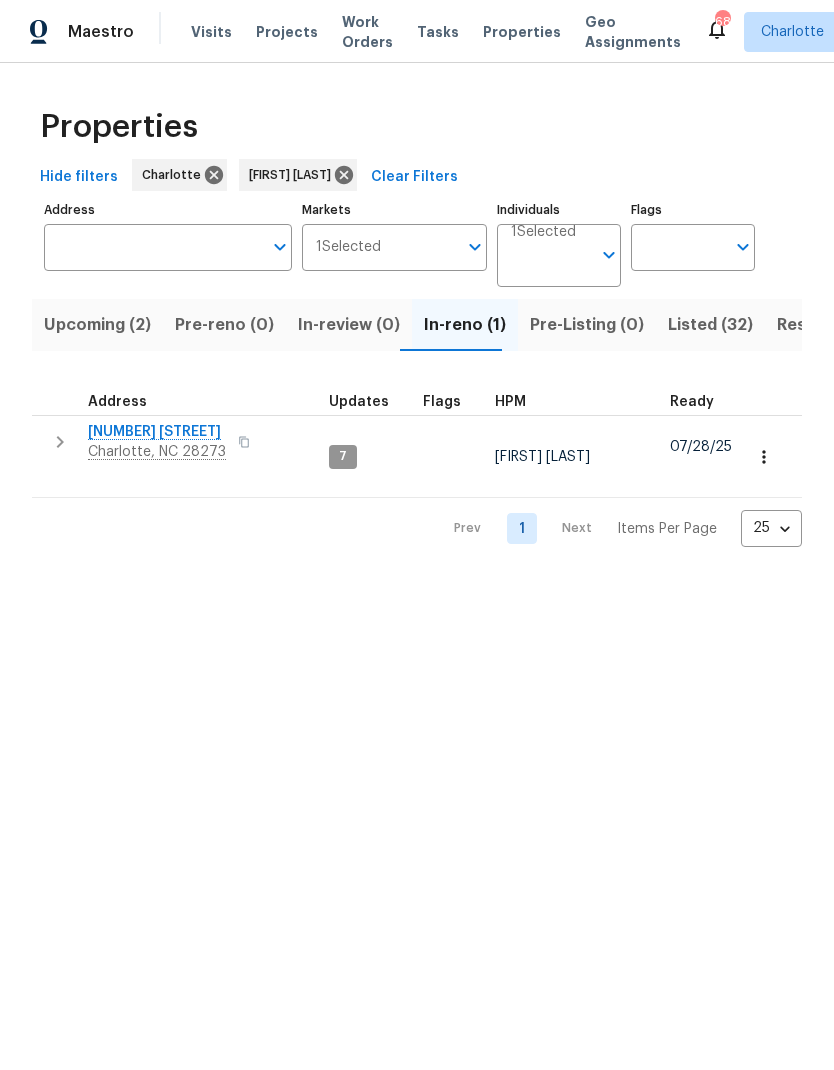 click on "Resale (2)" at bounding box center (816, 325) 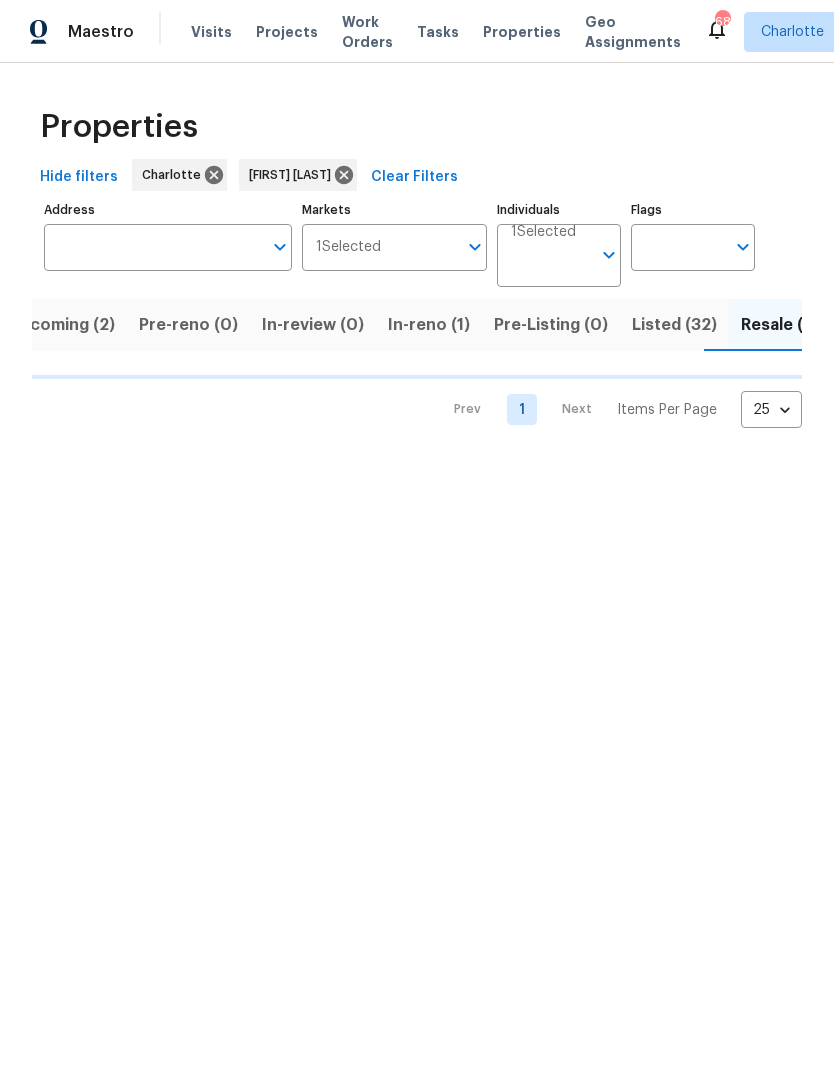 scroll, scrollTop: 0, scrollLeft: 37, axis: horizontal 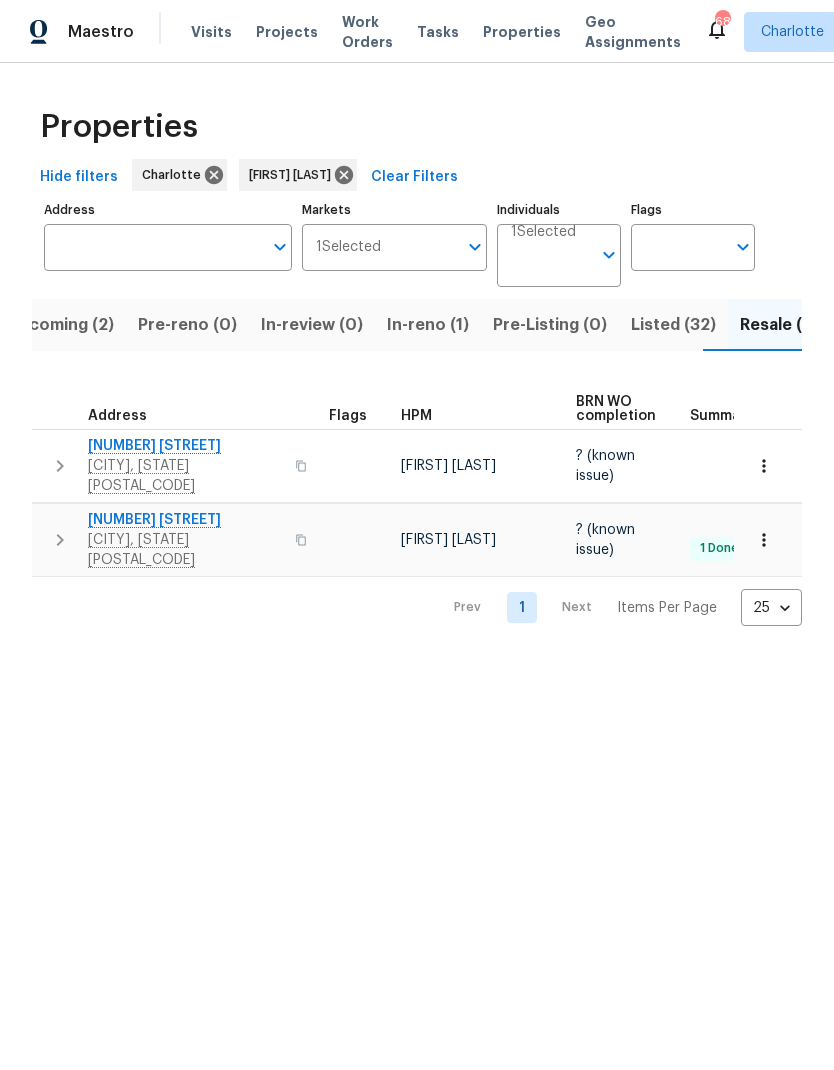click on "In-reno (1)" at bounding box center (428, 325) 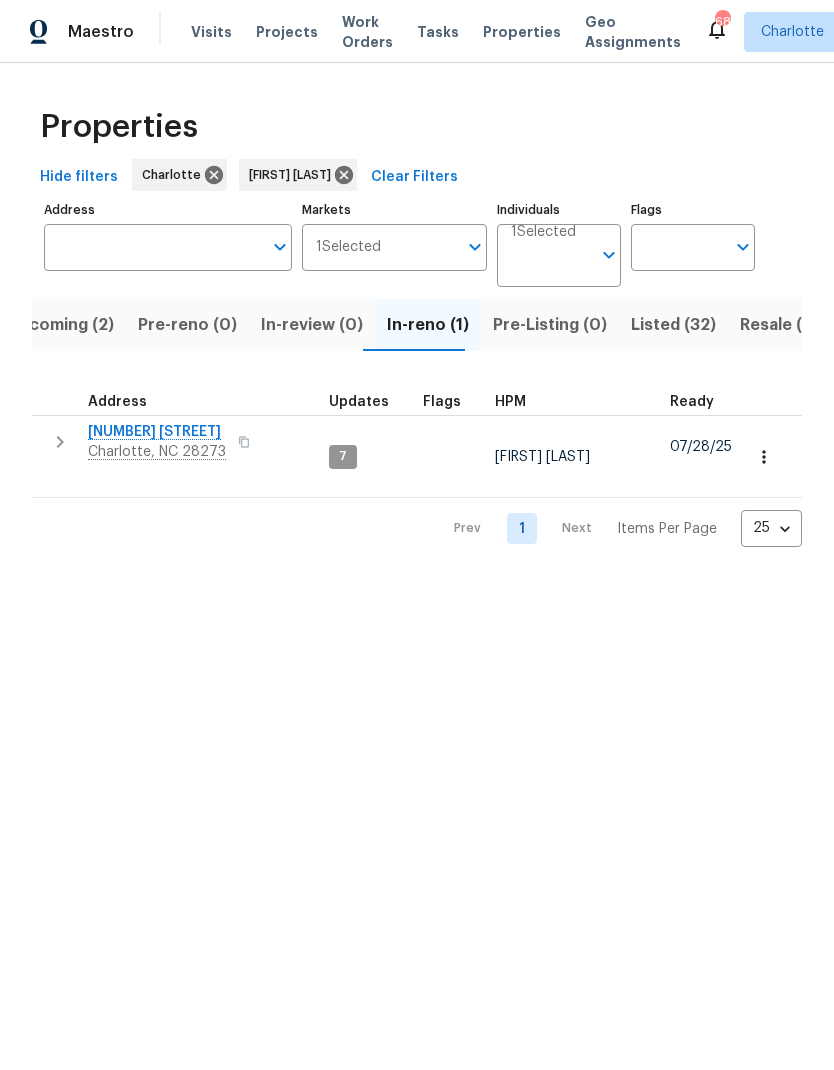 click on "Upcoming (2)" at bounding box center (60, 325) 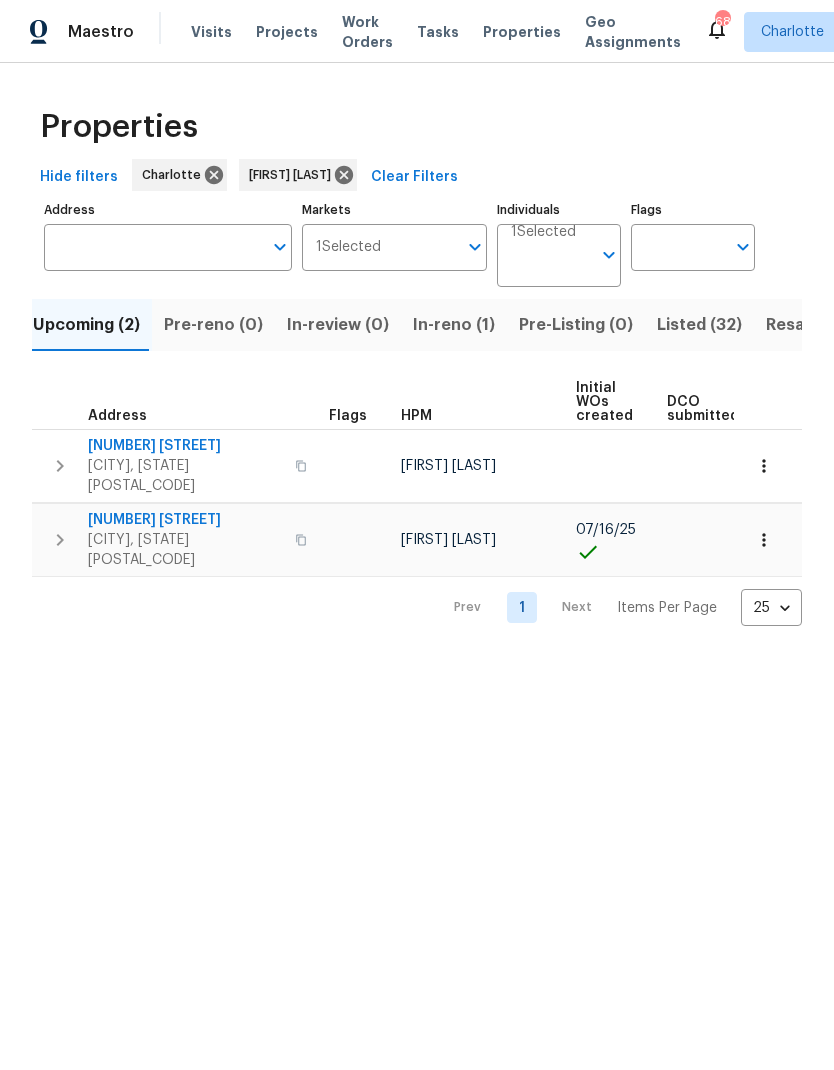 scroll, scrollTop: 0, scrollLeft: 0, axis: both 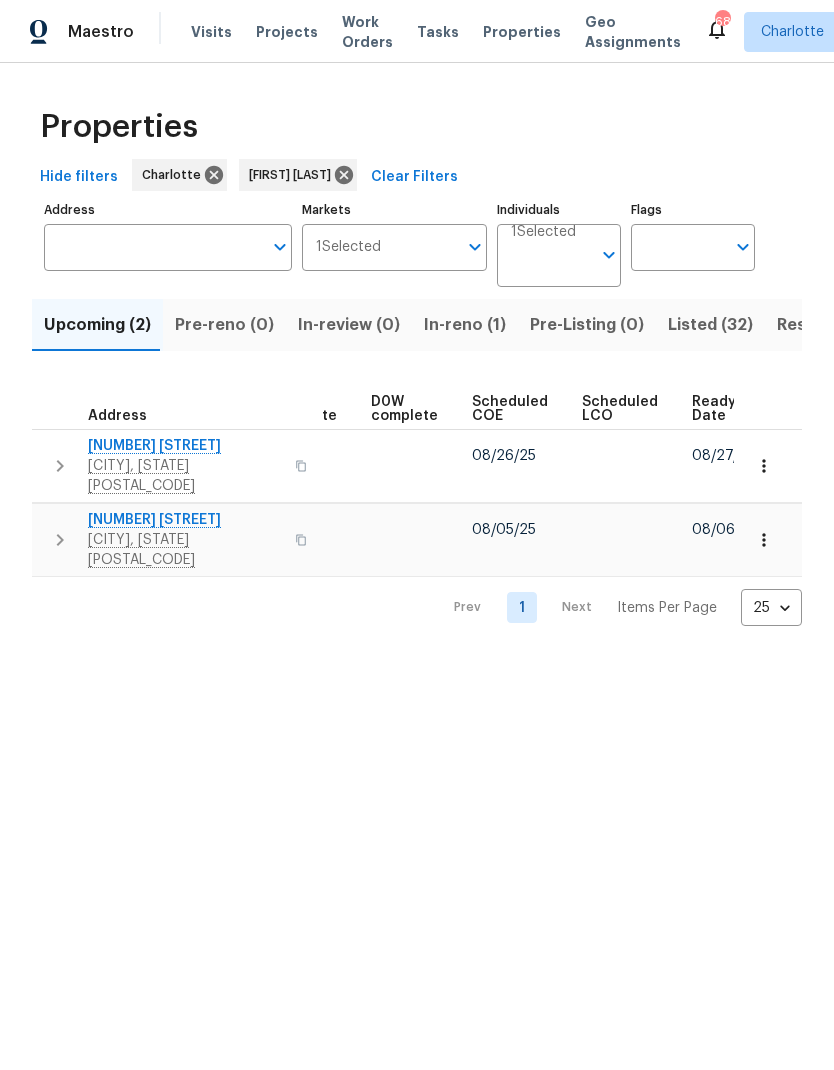 click on "Ready Date" at bounding box center (715, 409) 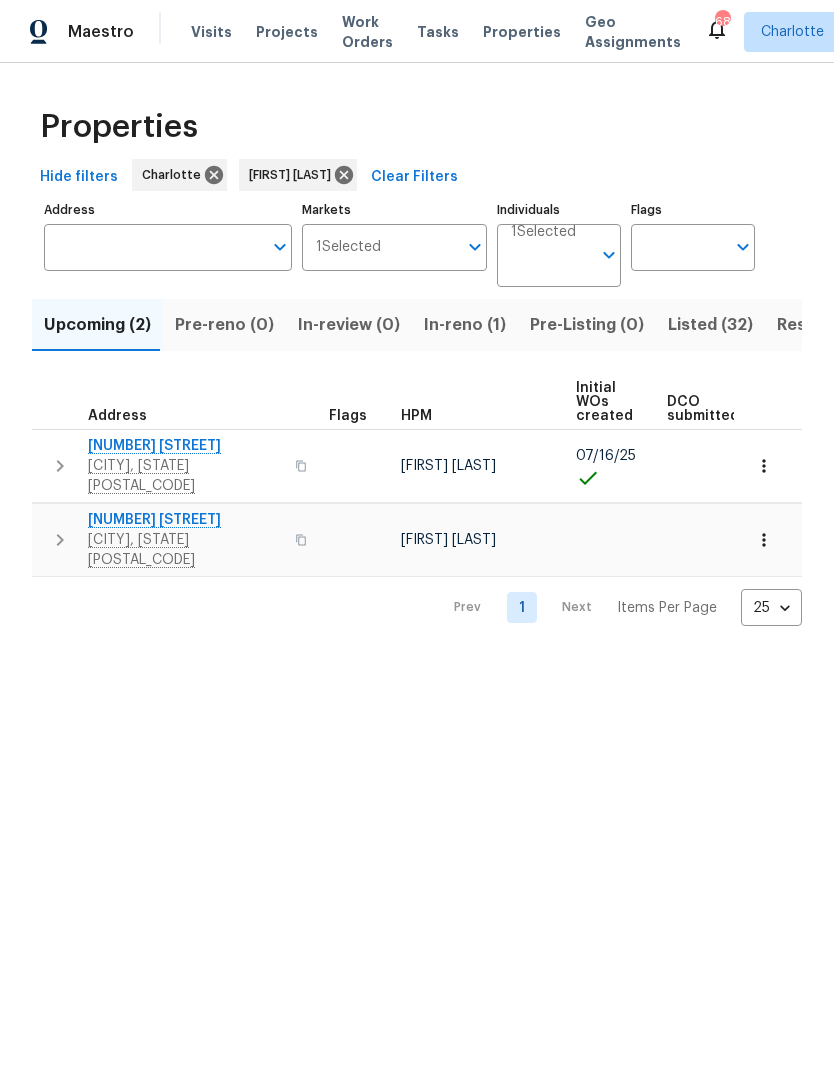 scroll, scrollTop: 0, scrollLeft: 0, axis: both 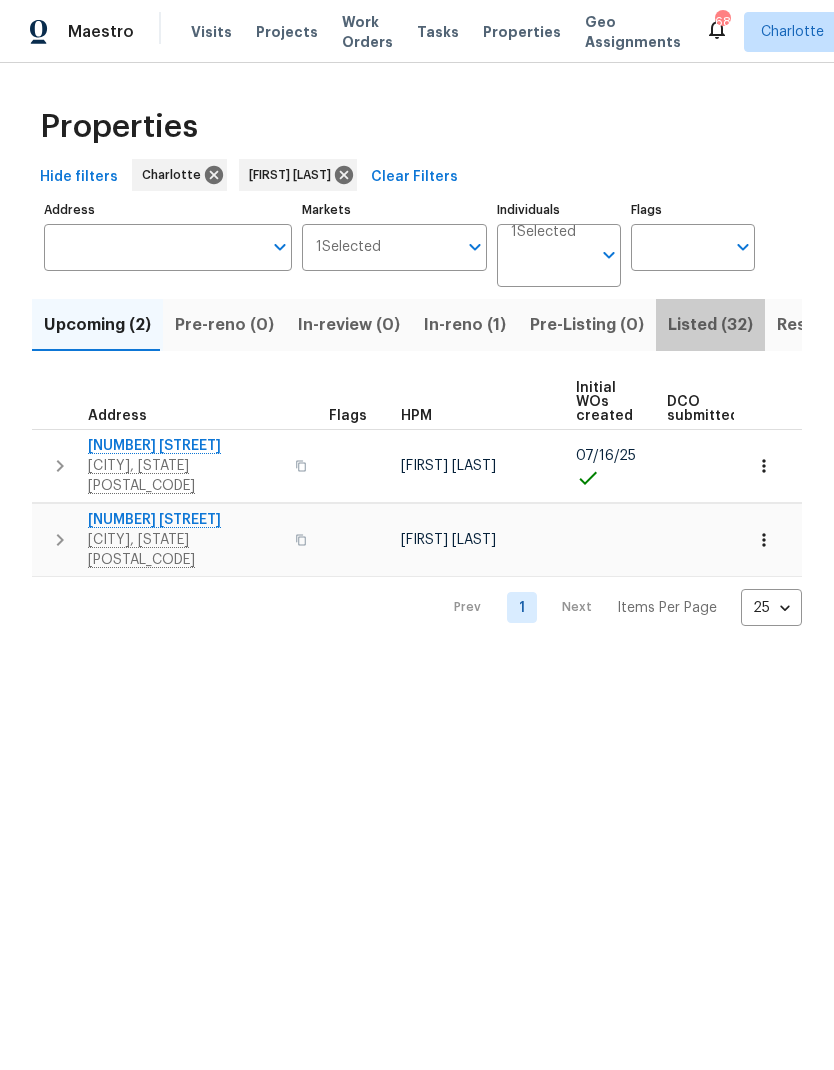 click on "Listed (32)" at bounding box center (710, 325) 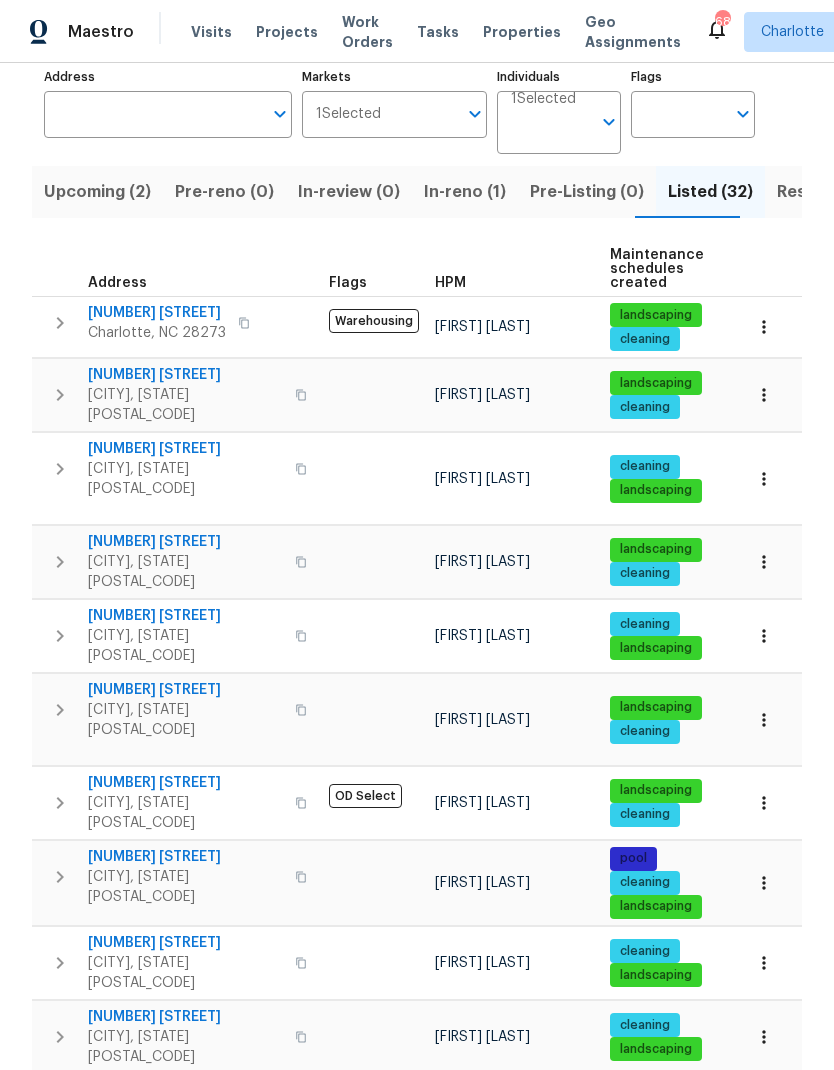 scroll, scrollTop: 137, scrollLeft: 0, axis: vertical 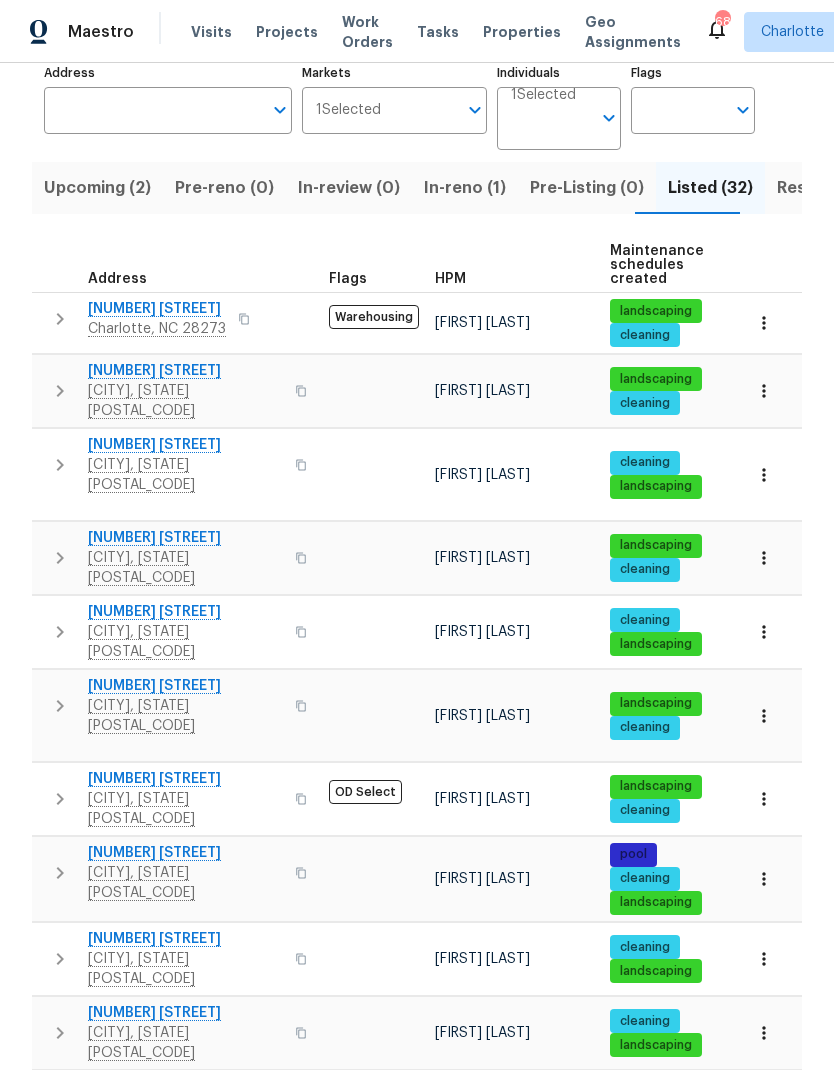 click at bounding box center (60, 319) 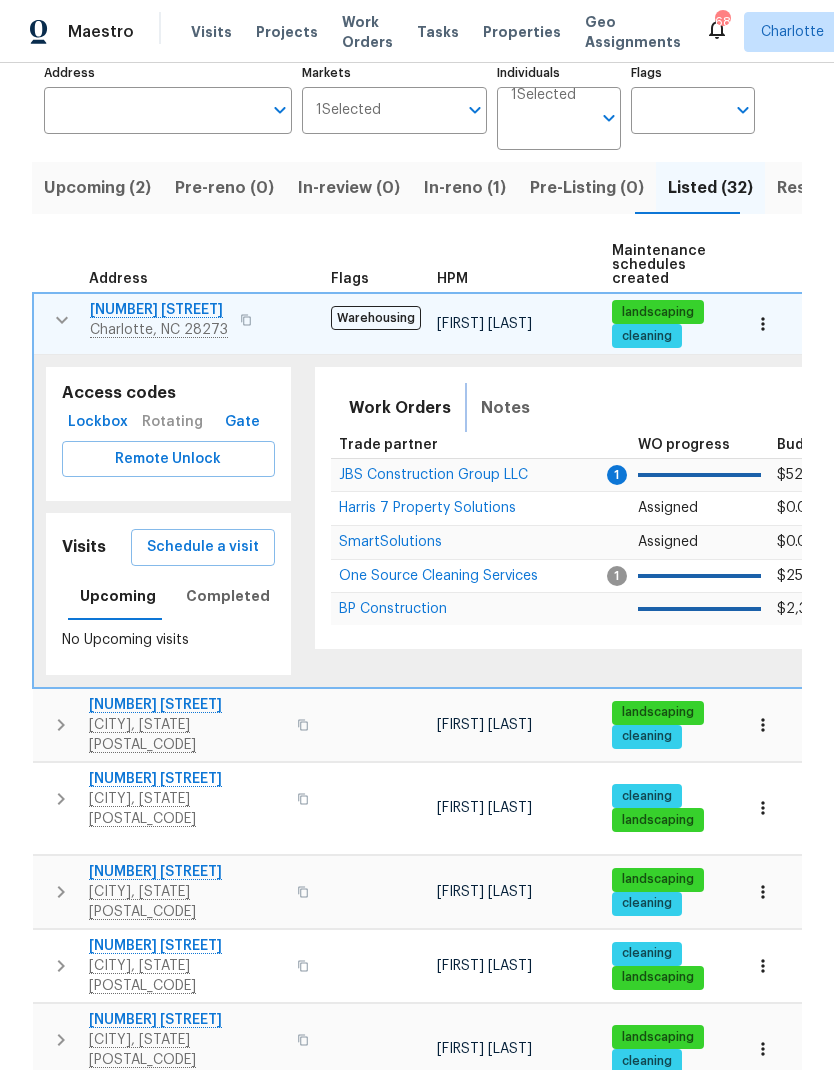 click on "Notes" at bounding box center [505, 408] 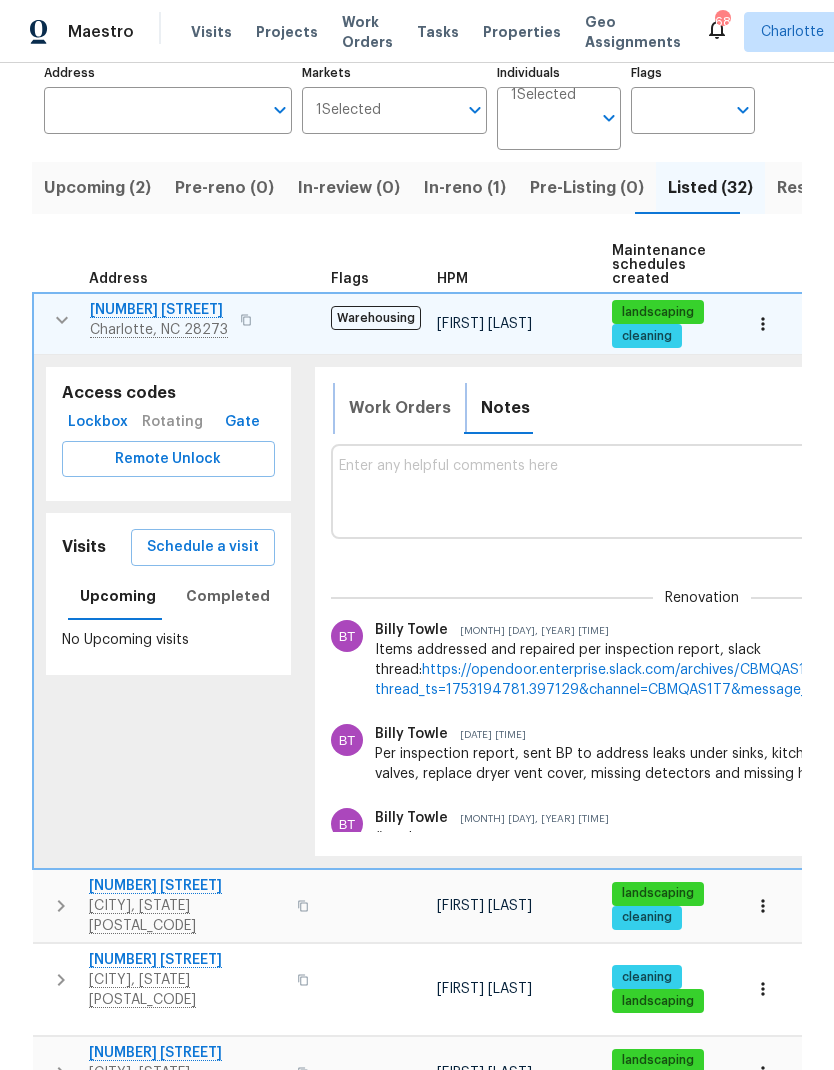 click on "Work Orders" at bounding box center [400, 408] 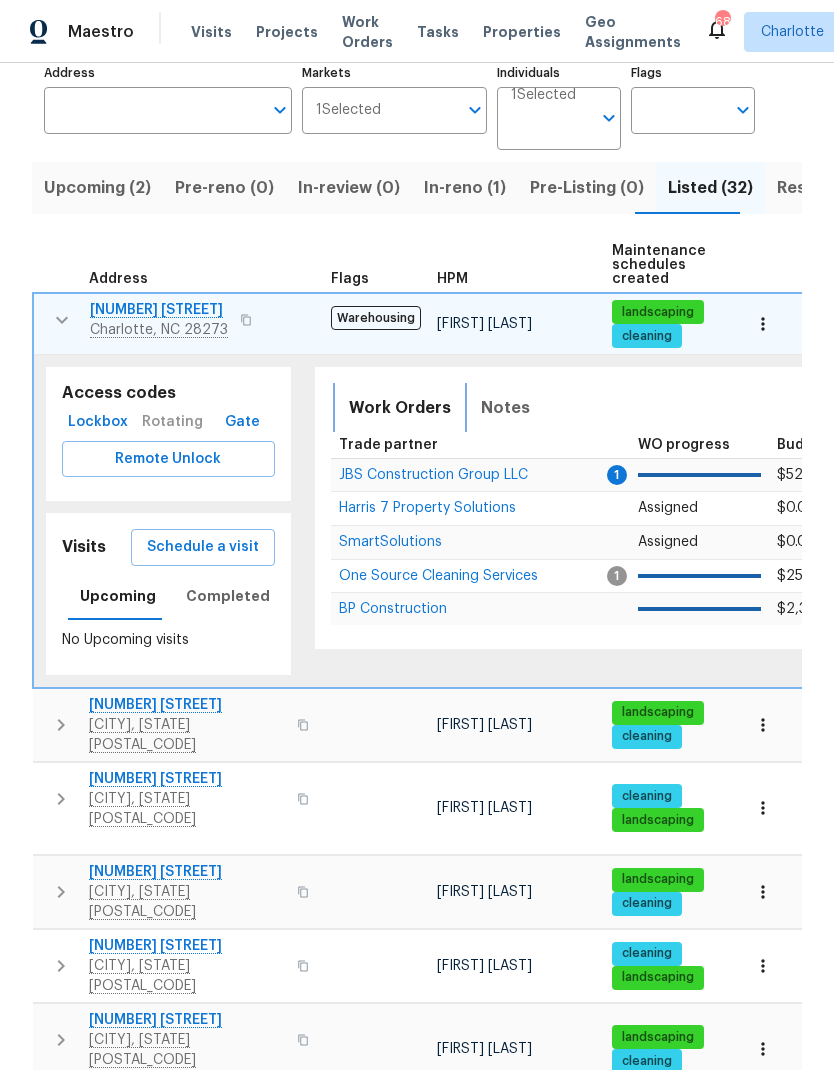 scroll, scrollTop: 0, scrollLeft: 0, axis: both 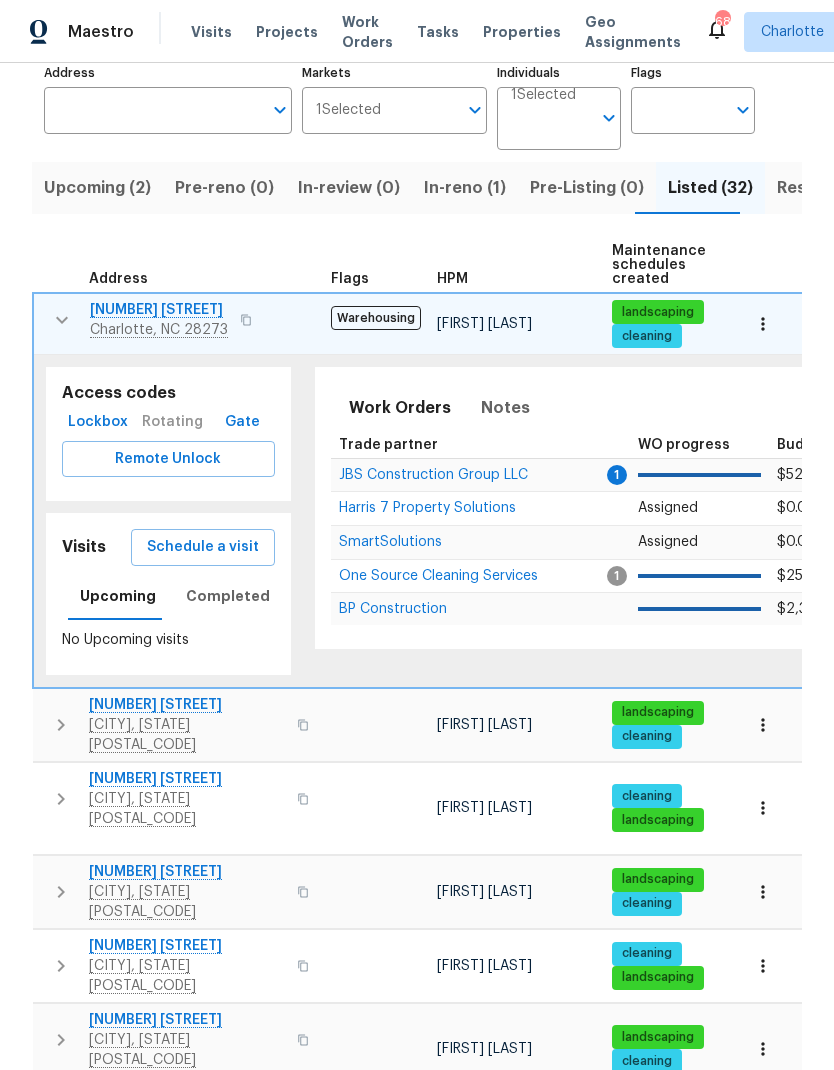 click on "JBS Construction Group LLC" at bounding box center [433, 475] 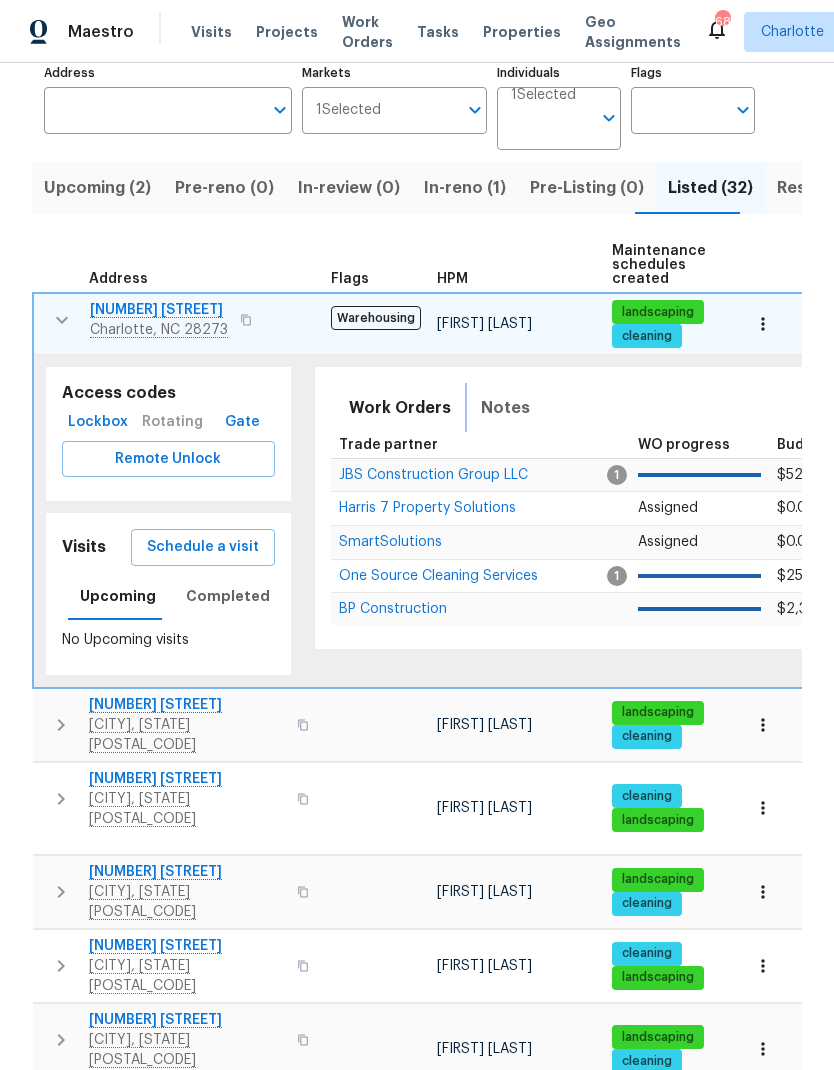 click on "Notes" at bounding box center [505, 408] 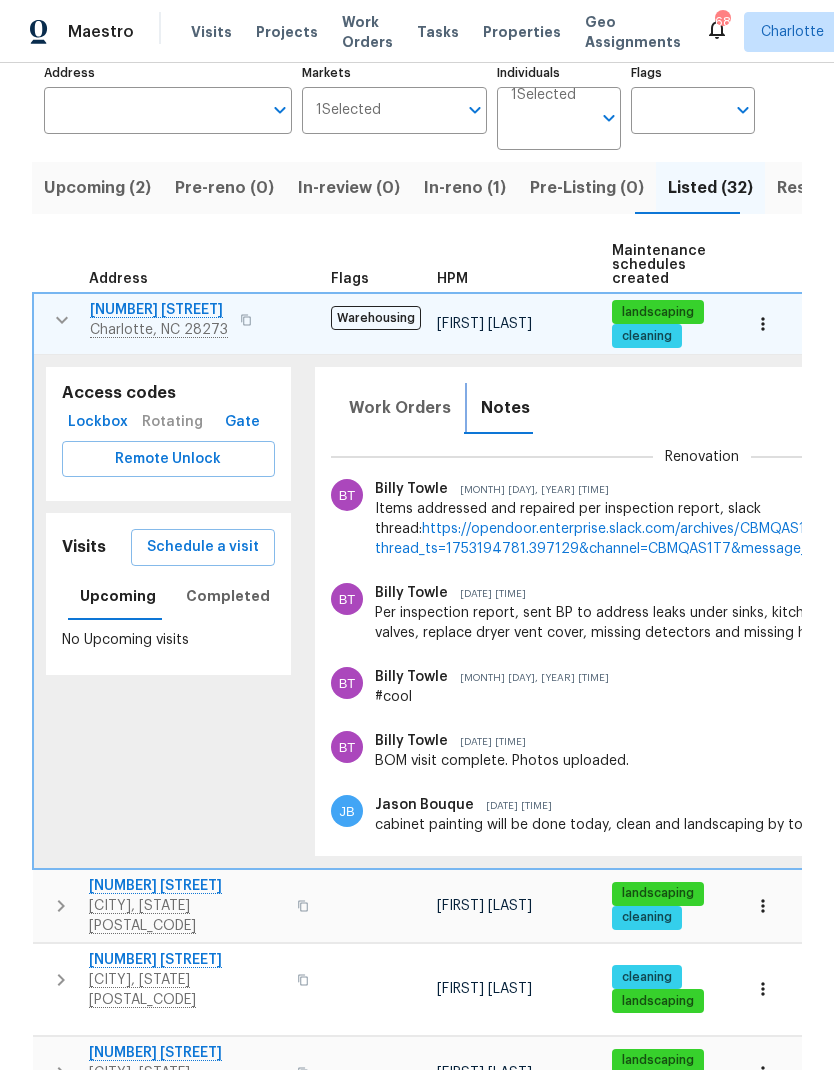 scroll, scrollTop: 145, scrollLeft: 0, axis: vertical 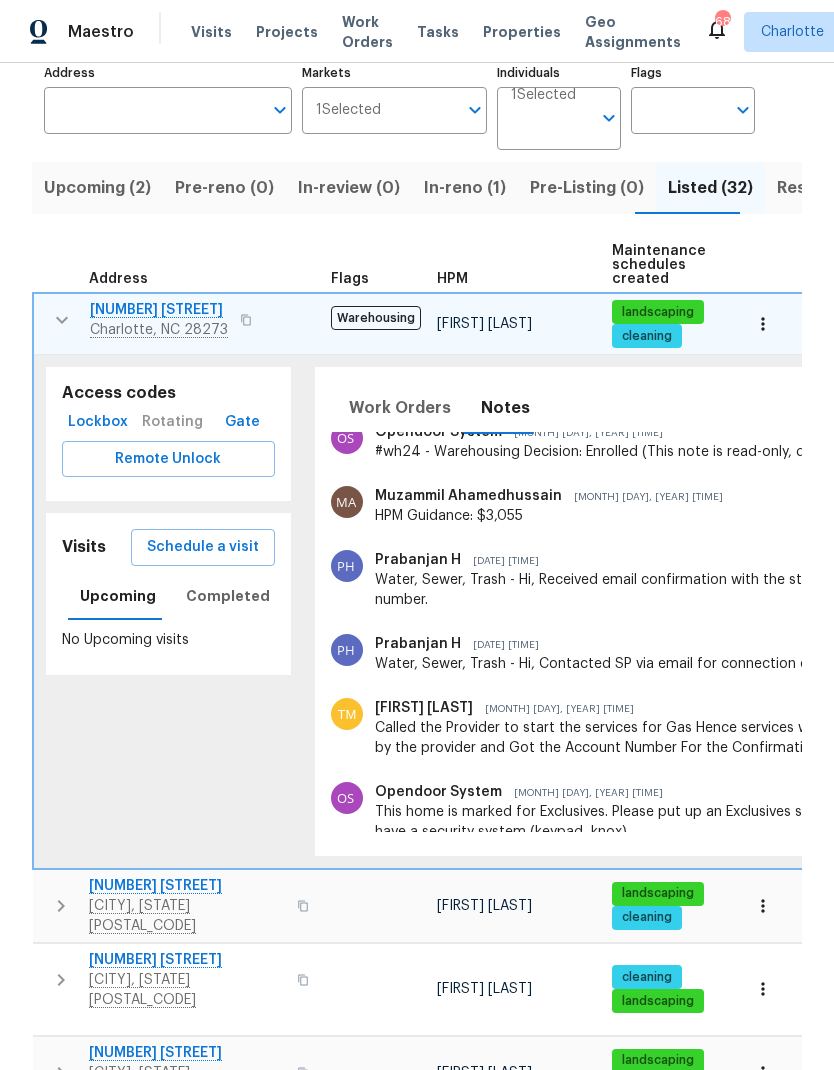 click at bounding box center (62, 320) 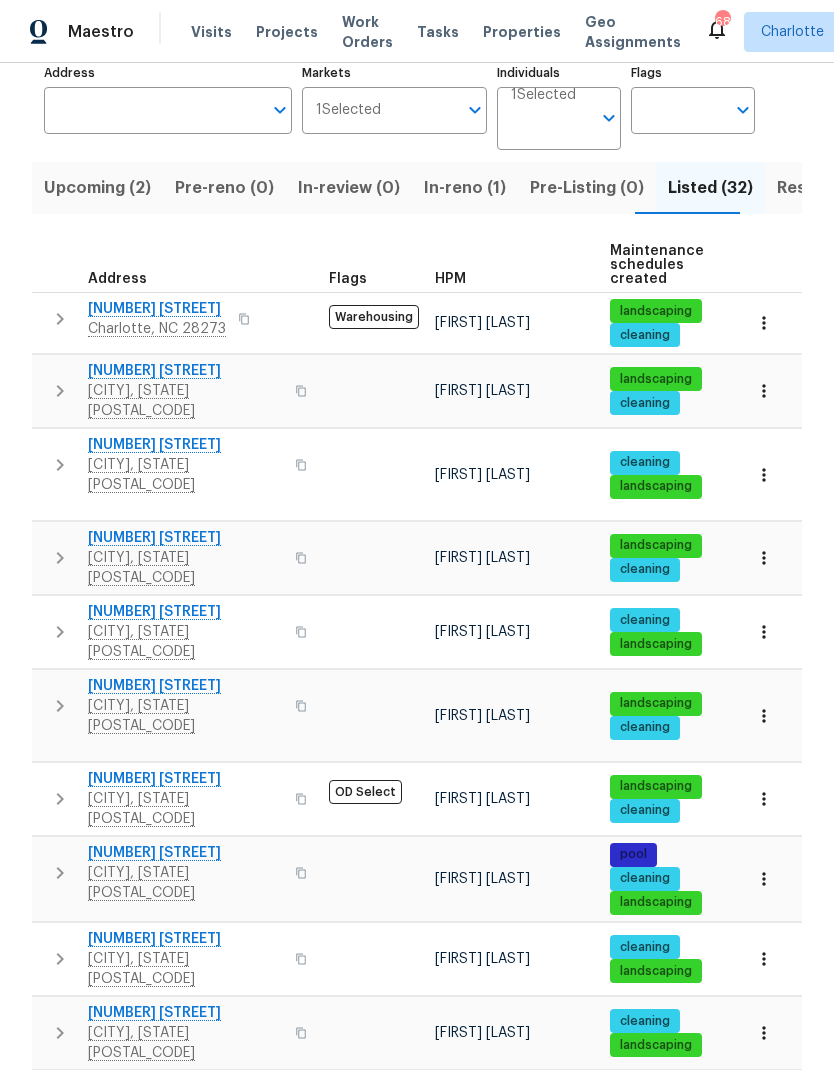click at bounding box center (60, 319) 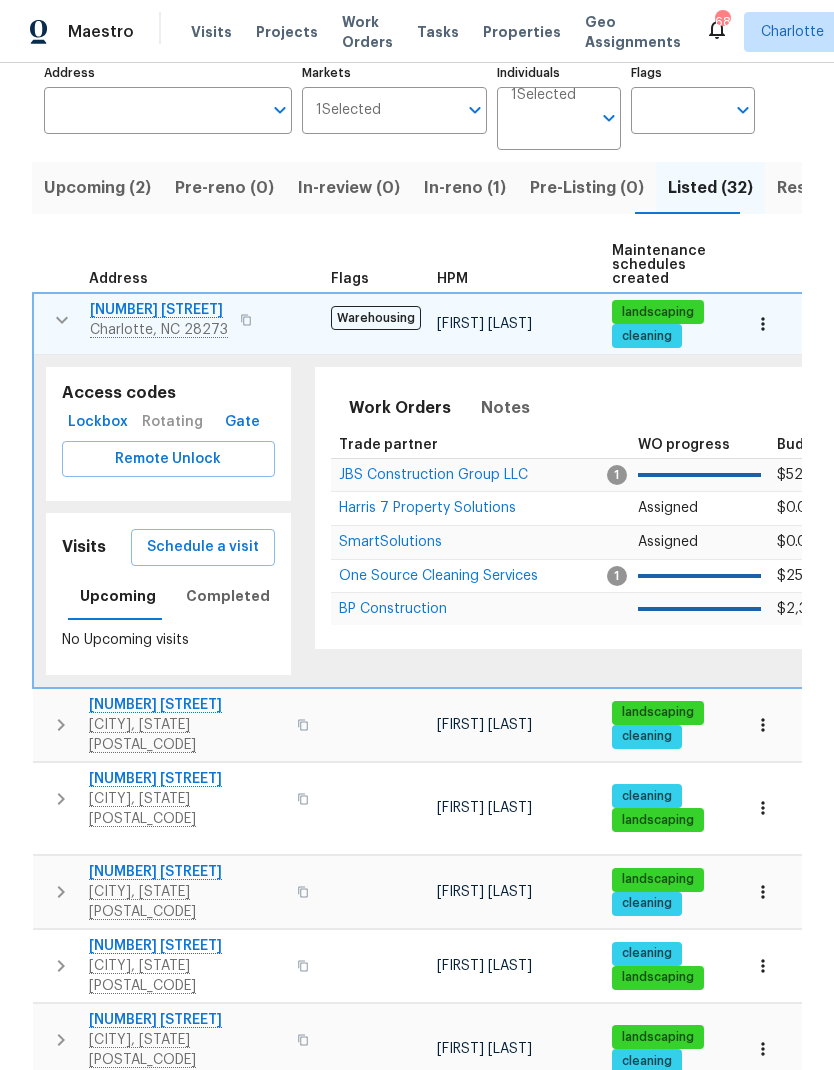 click at bounding box center (62, 320) 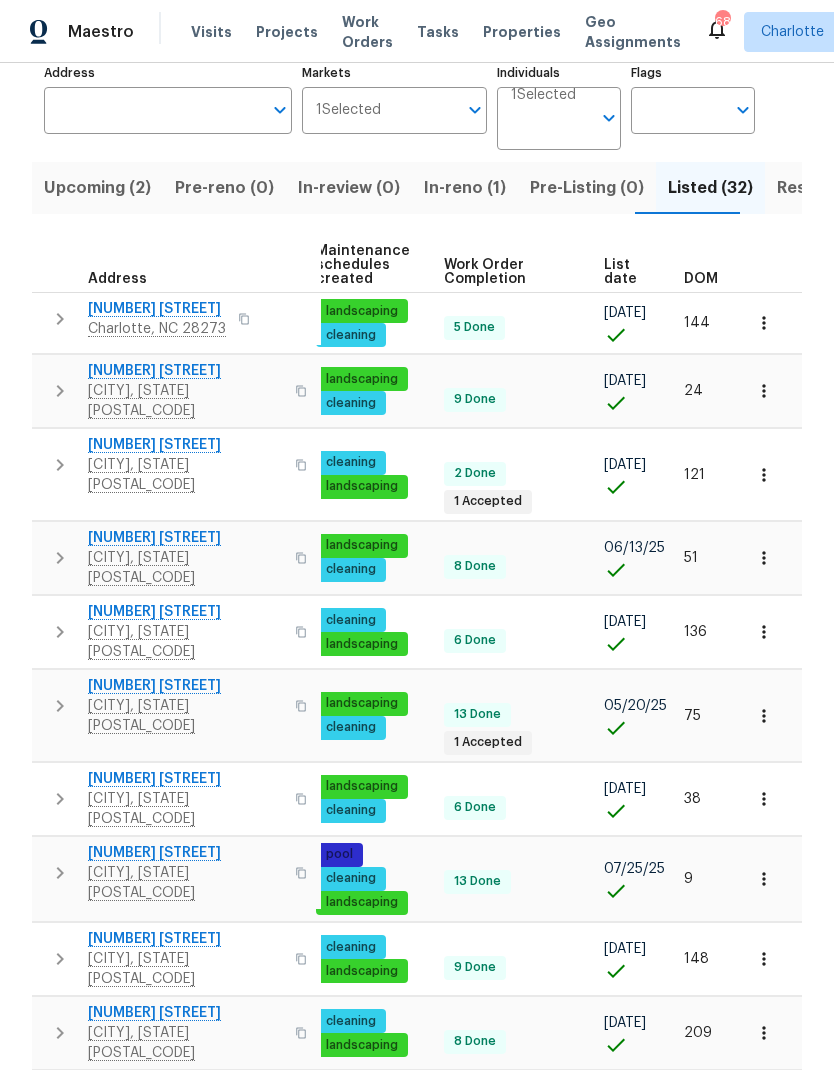 scroll, scrollTop: 0, scrollLeft: 292, axis: horizontal 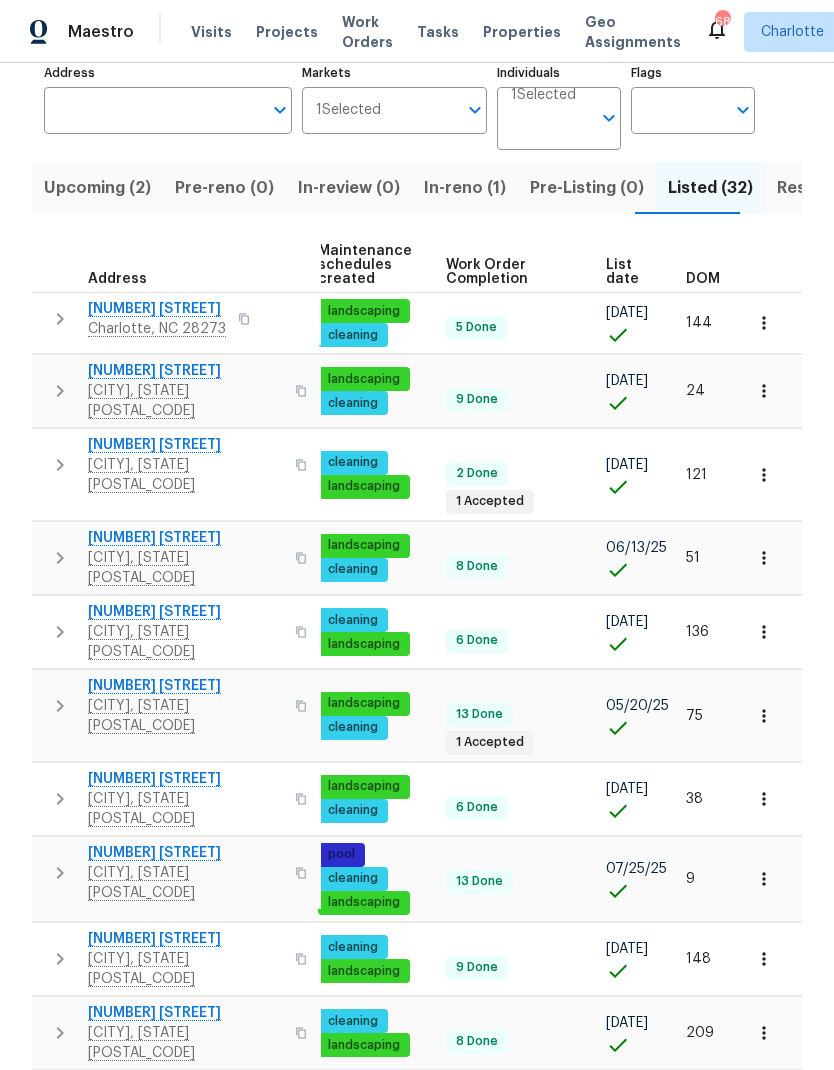 click on "DOM" at bounding box center (703, 279) 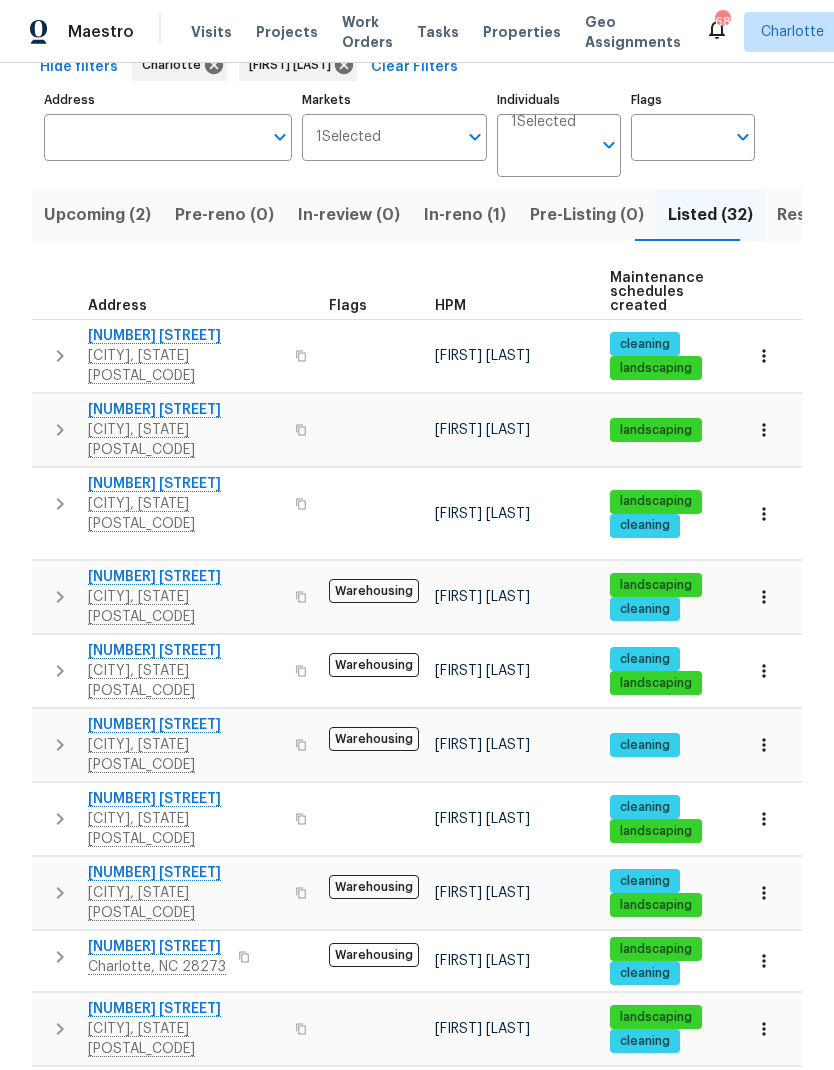 scroll, scrollTop: 112, scrollLeft: 0, axis: vertical 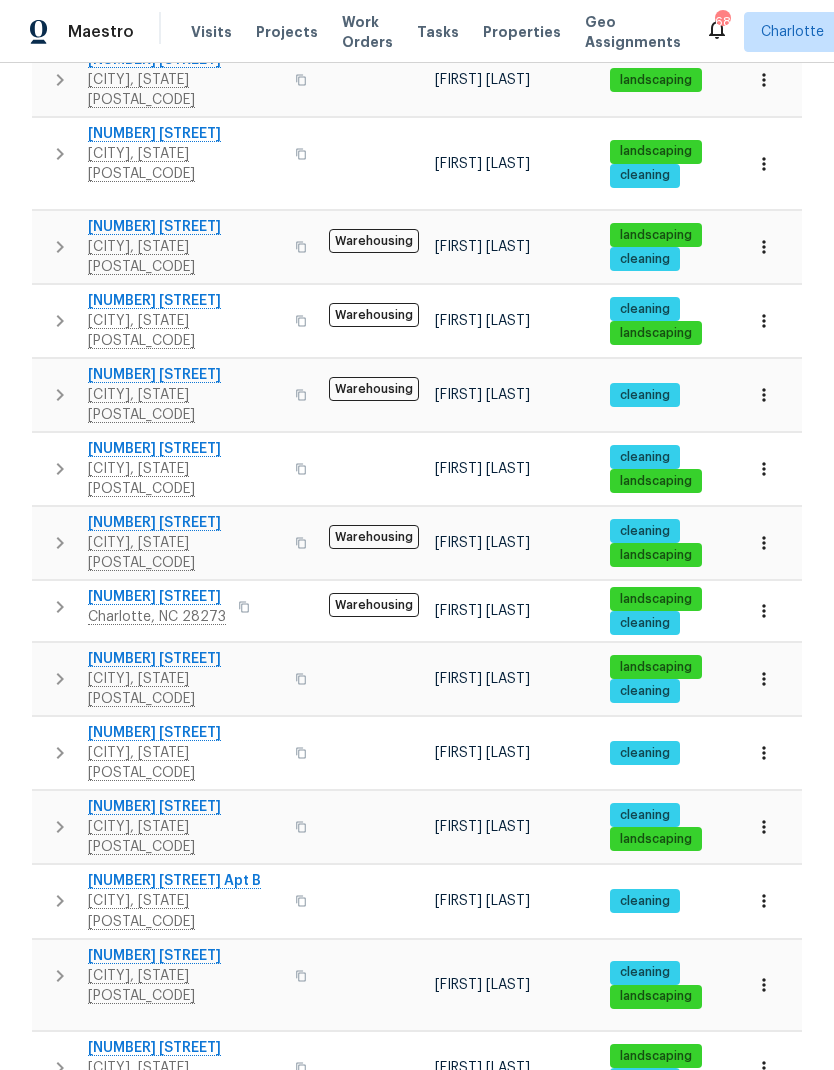 click 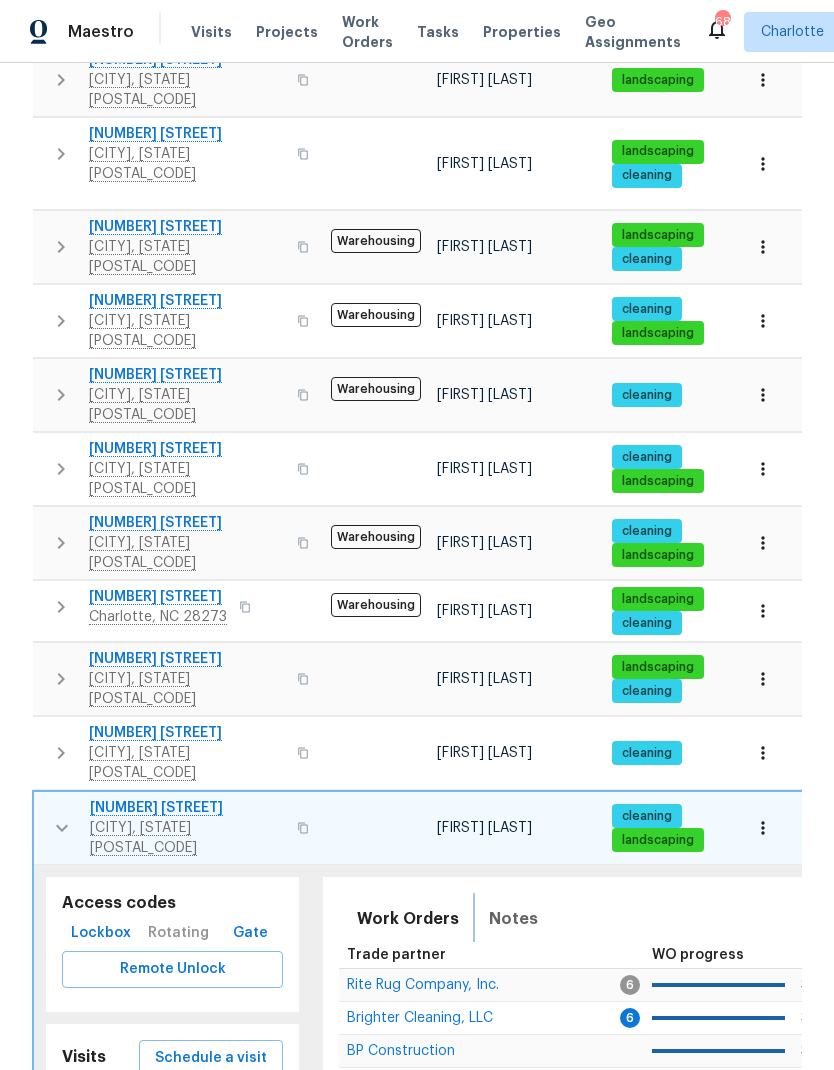click on "Notes" at bounding box center [513, 919] 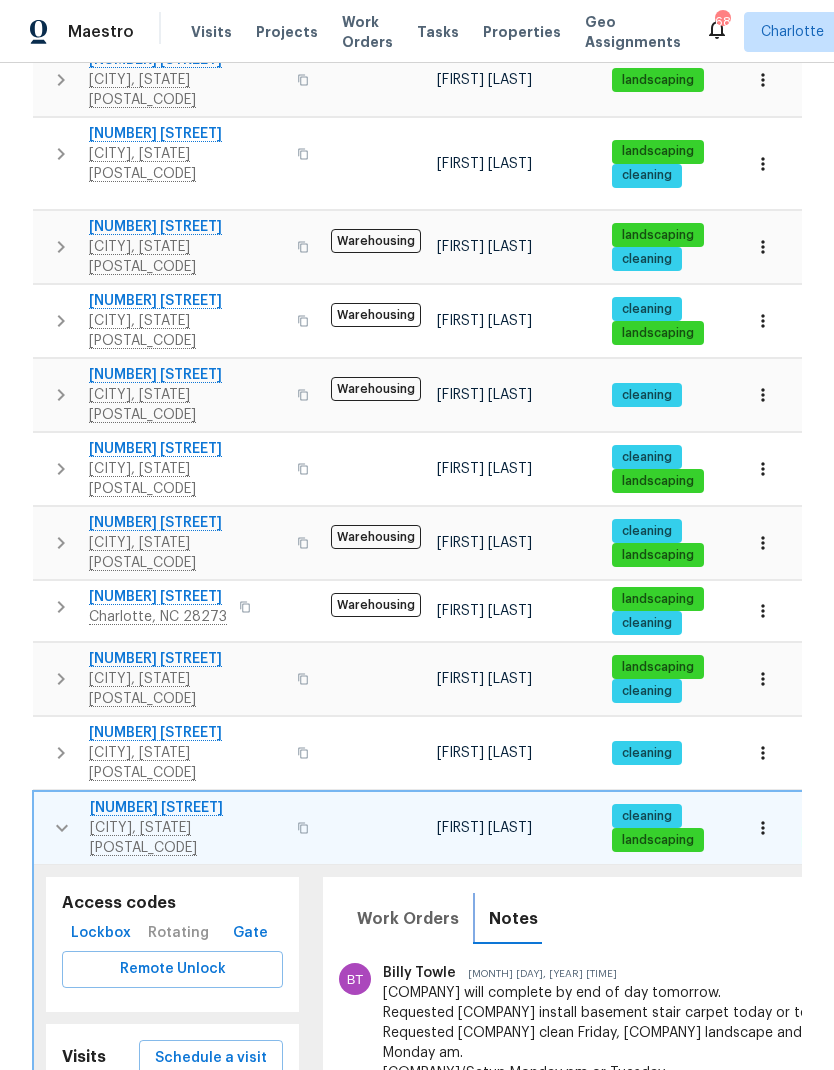 scroll, scrollTop: 579, scrollLeft: 0, axis: vertical 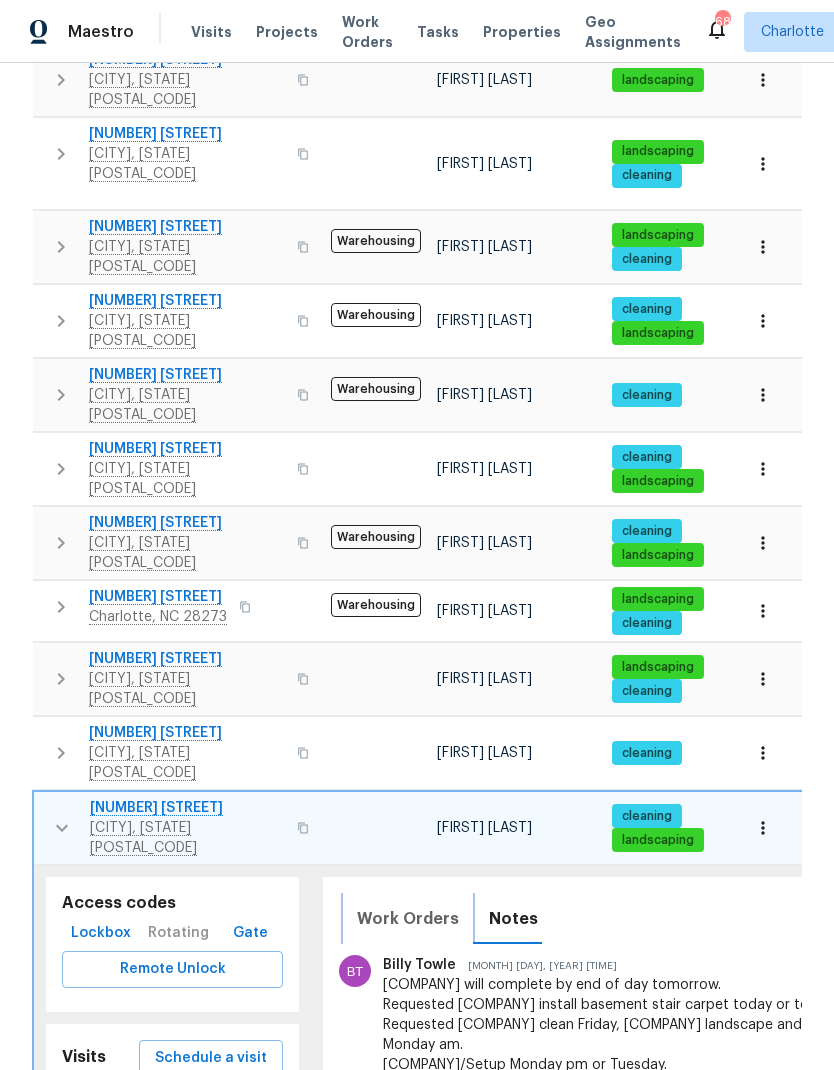 click on "Work Orders" at bounding box center (408, 919) 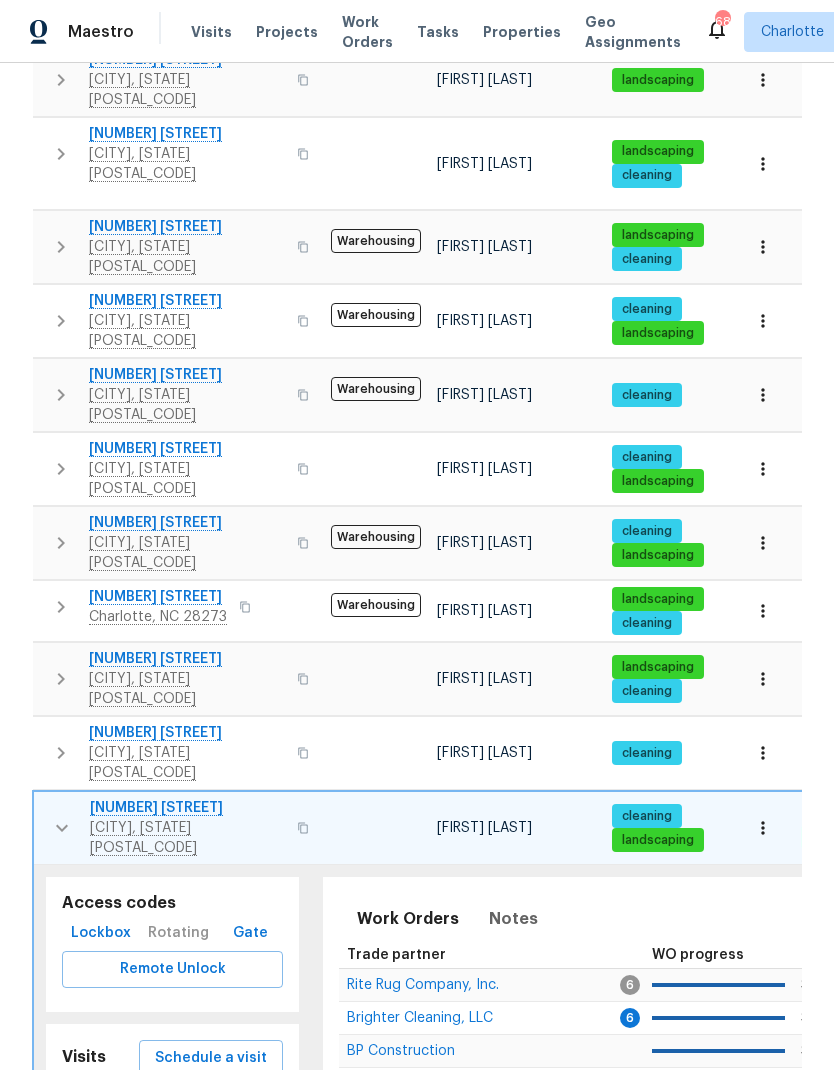 click on "Brighter Cleaning, LLC" at bounding box center [420, 1018] 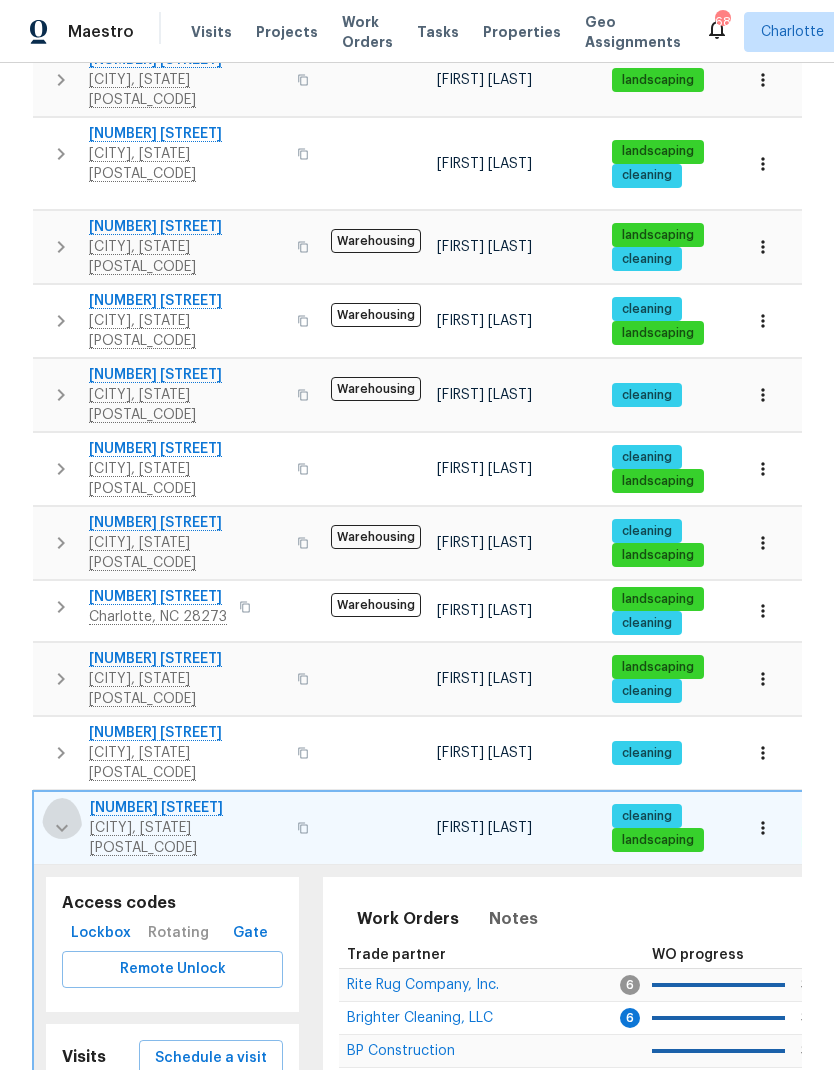 click 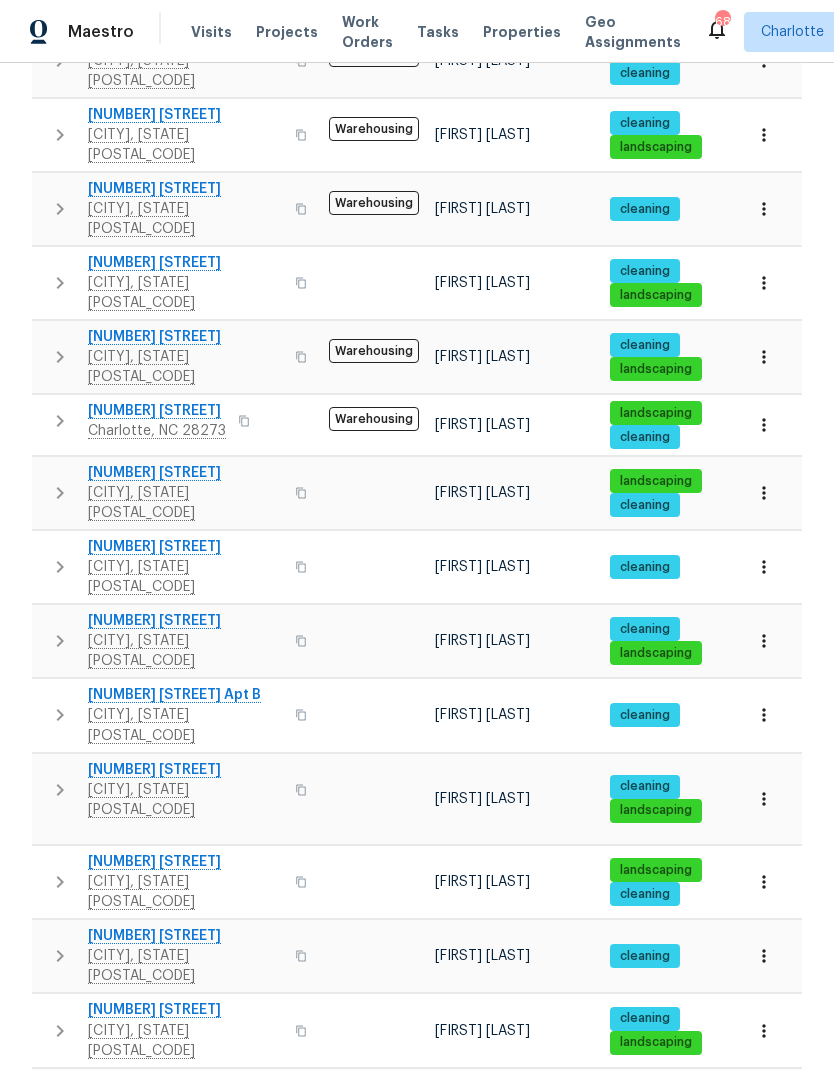 scroll, scrollTop: 654, scrollLeft: 0, axis: vertical 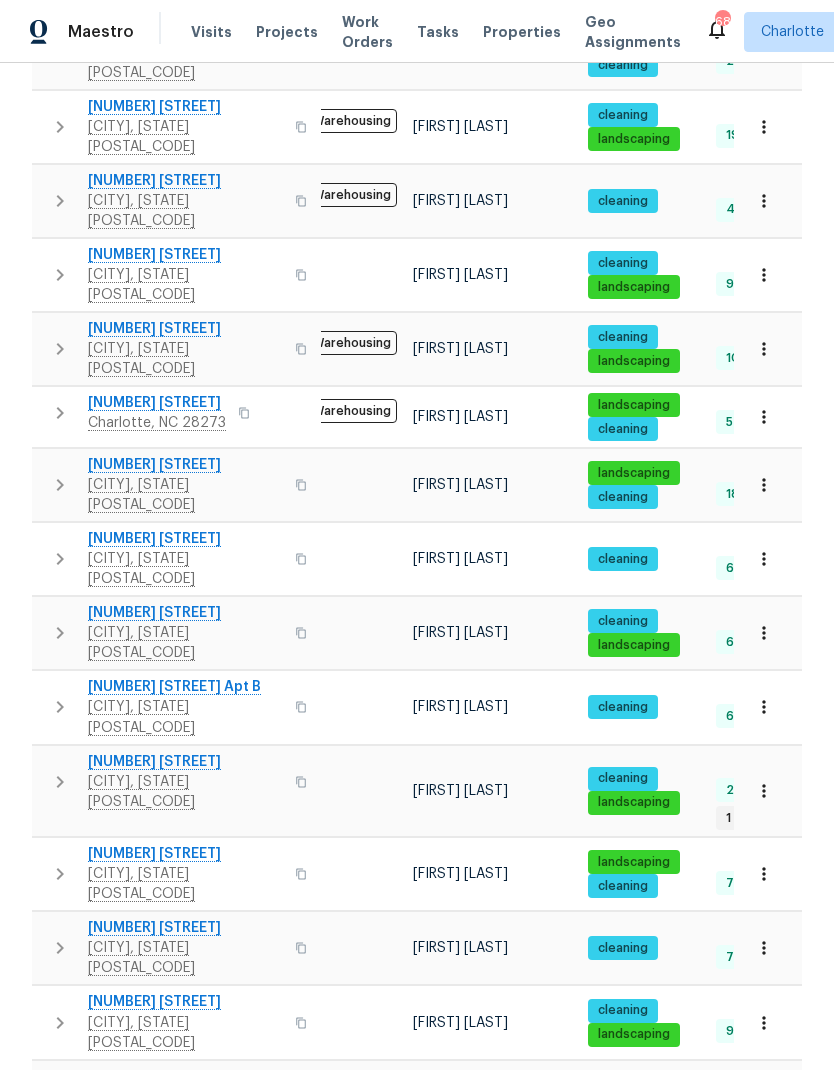 click 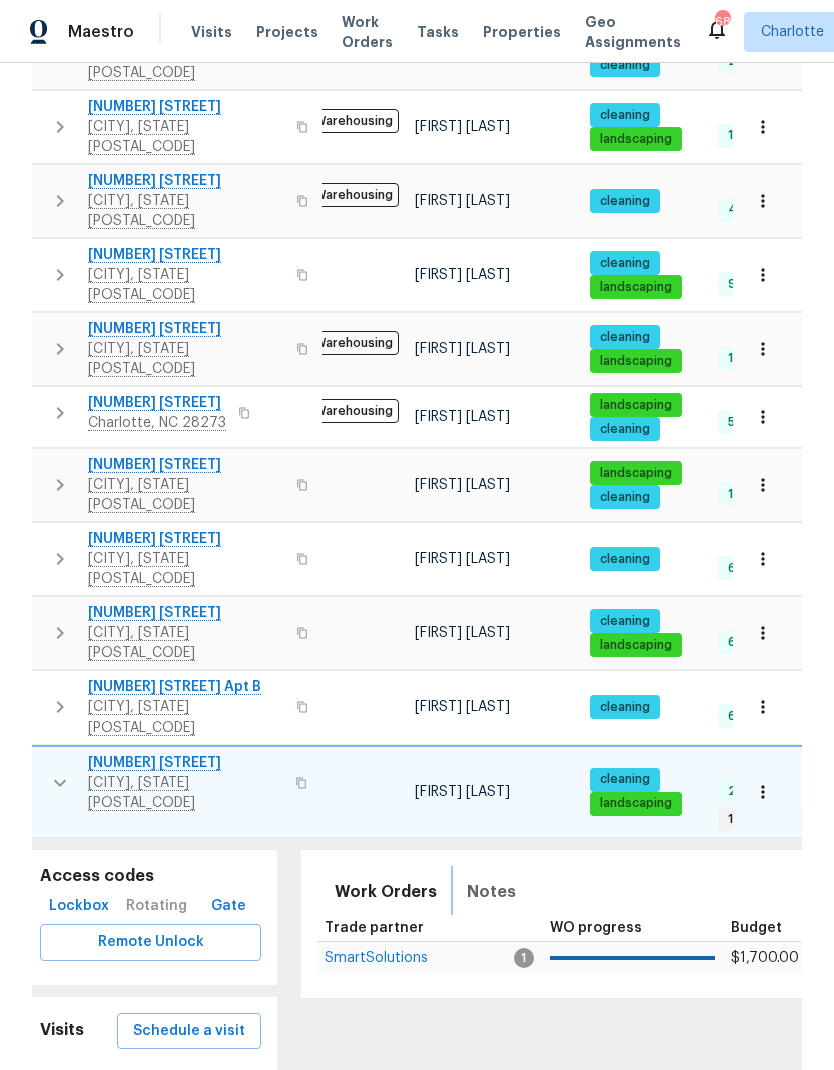 click on "Notes" at bounding box center (491, 892) 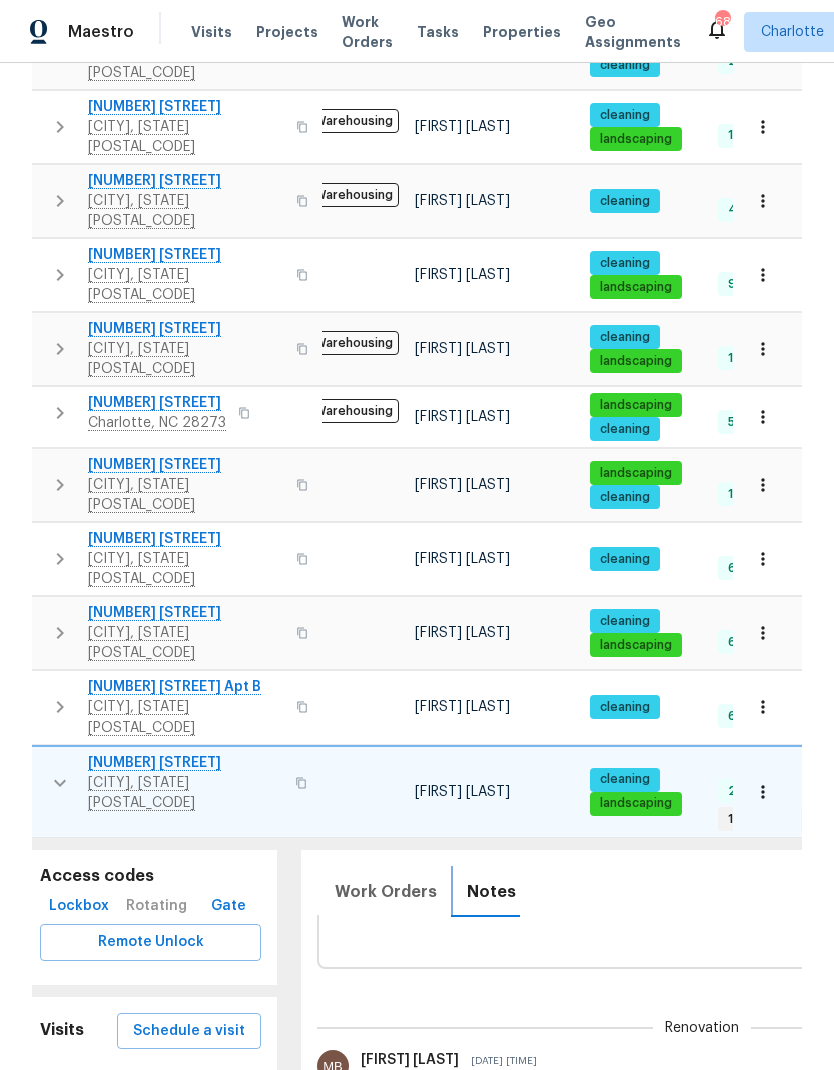 scroll, scrollTop: 68, scrollLeft: 0, axis: vertical 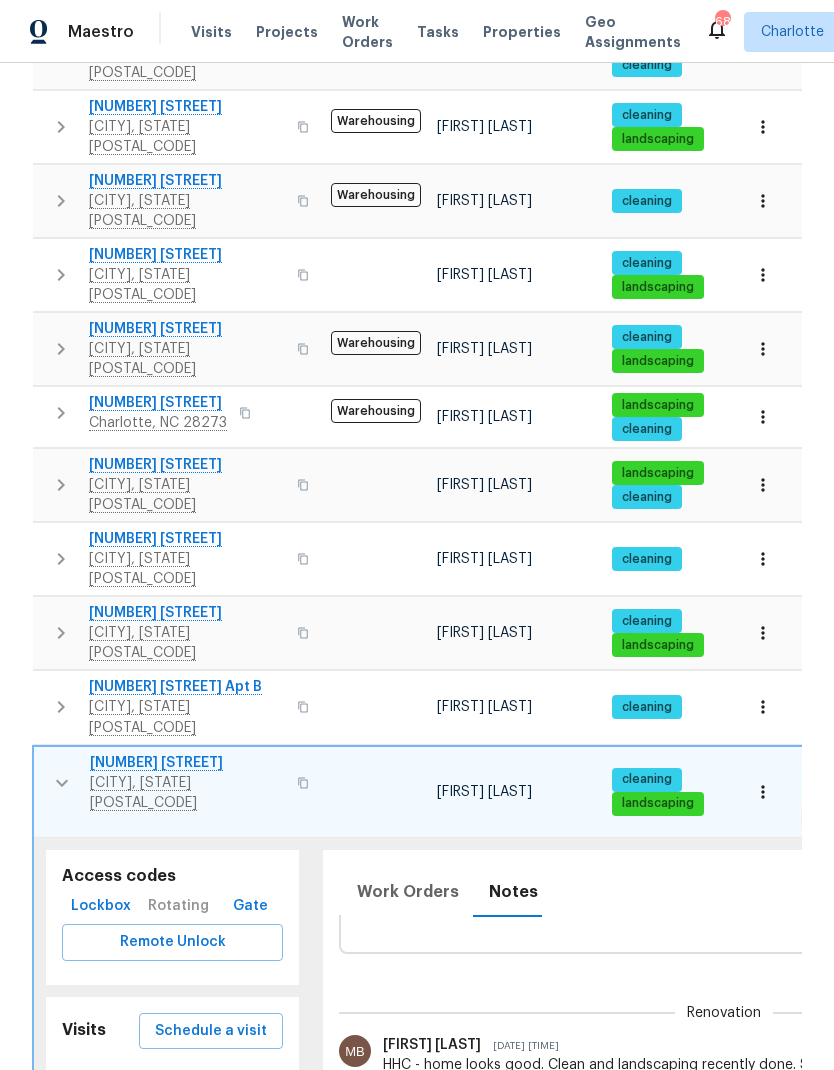 click at bounding box center (62, 783) 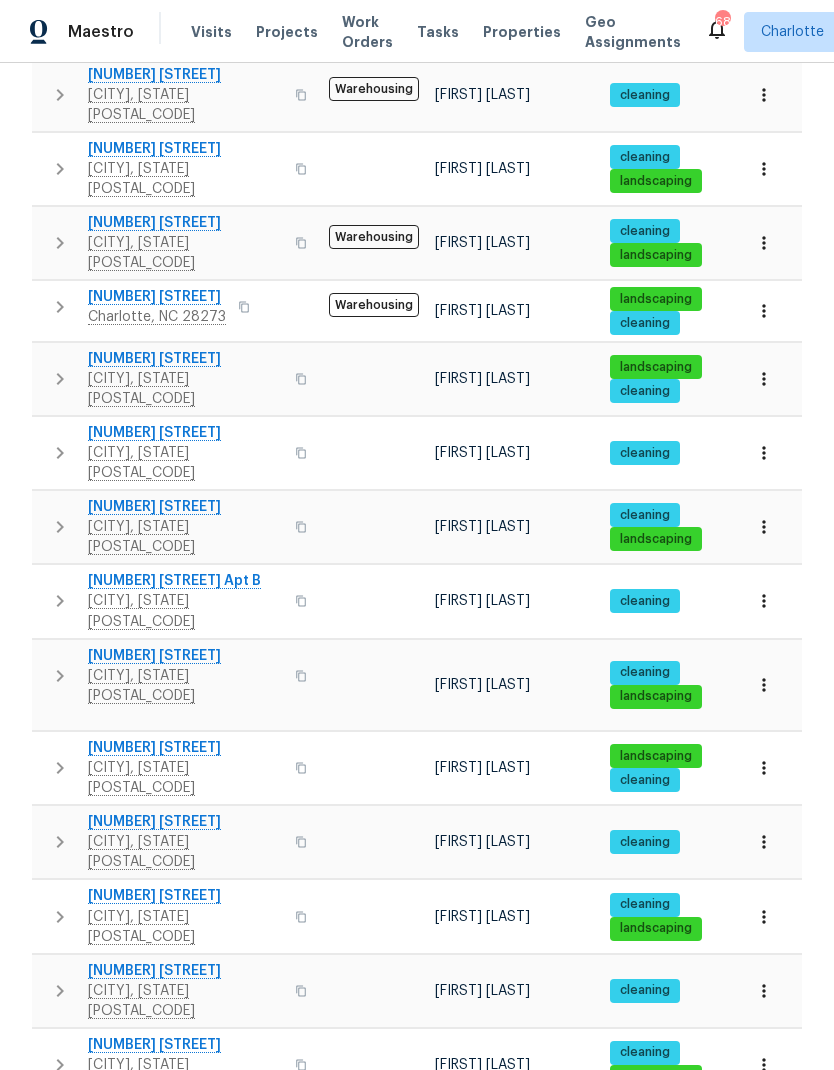 scroll, scrollTop: 773, scrollLeft: 0, axis: vertical 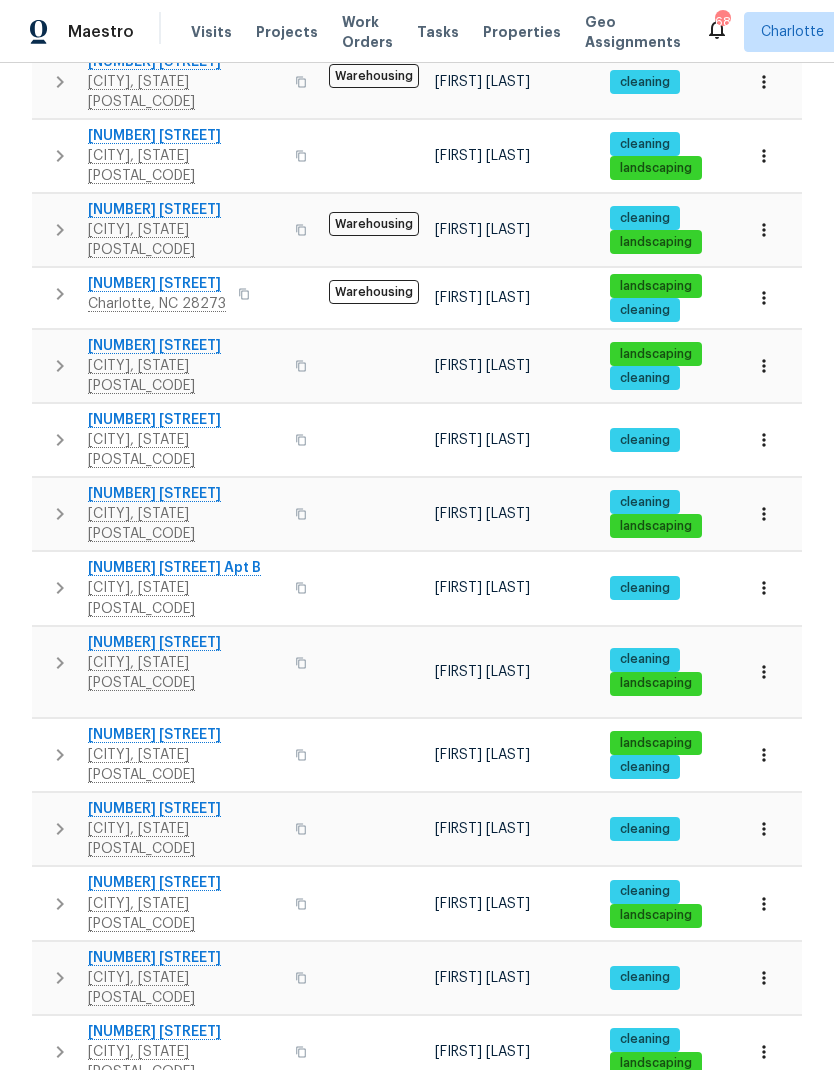 click at bounding box center [60, 903] 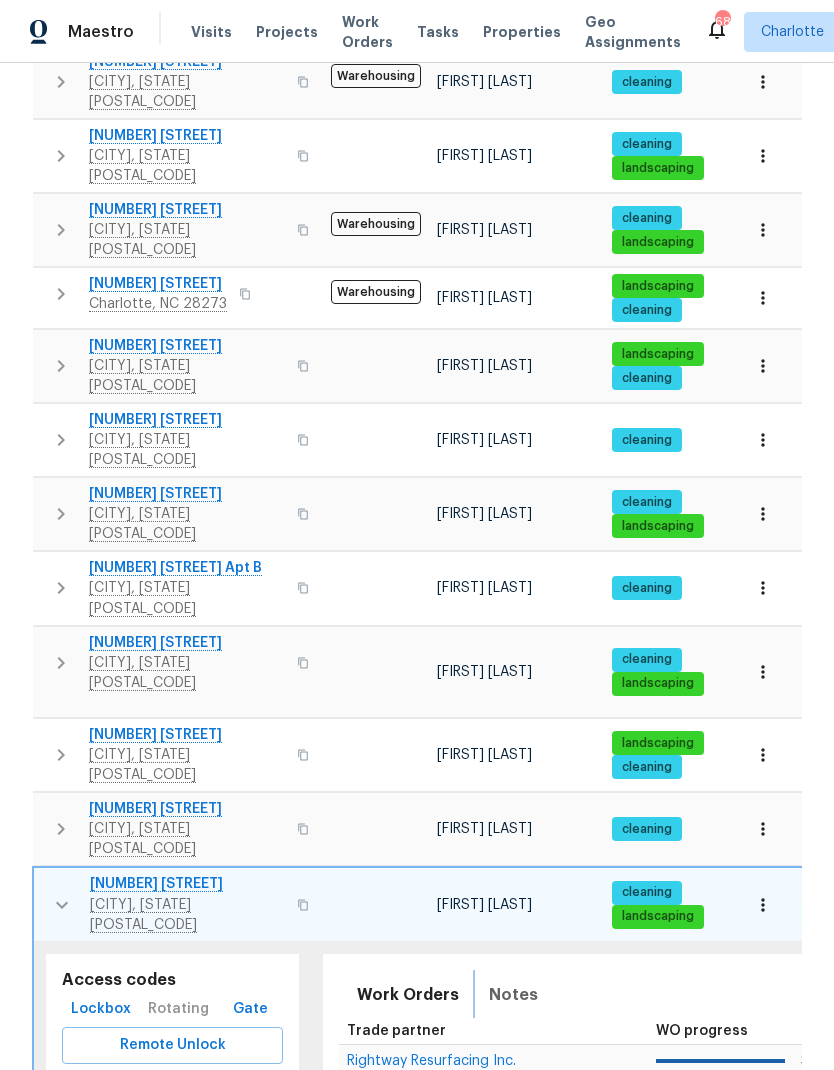 click on "Notes" at bounding box center [513, 995] 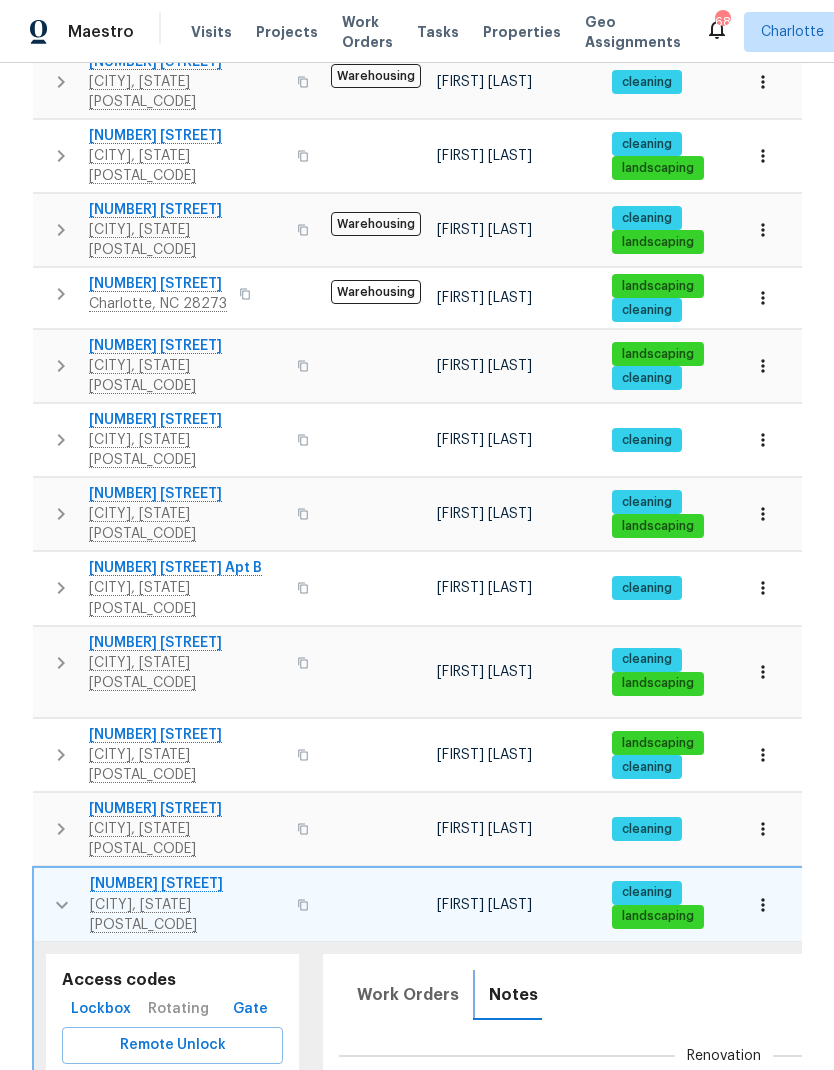 scroll, scrollTop: 129, scrollLeft: 0, axis: vertical 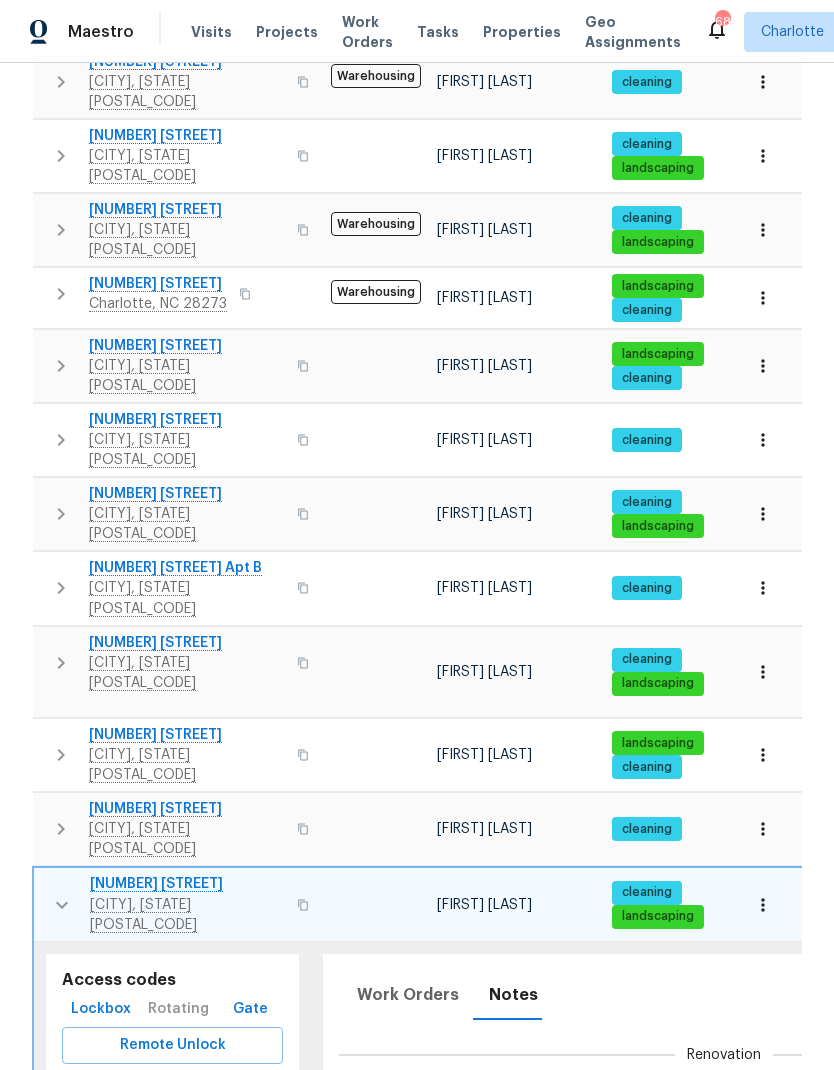 click 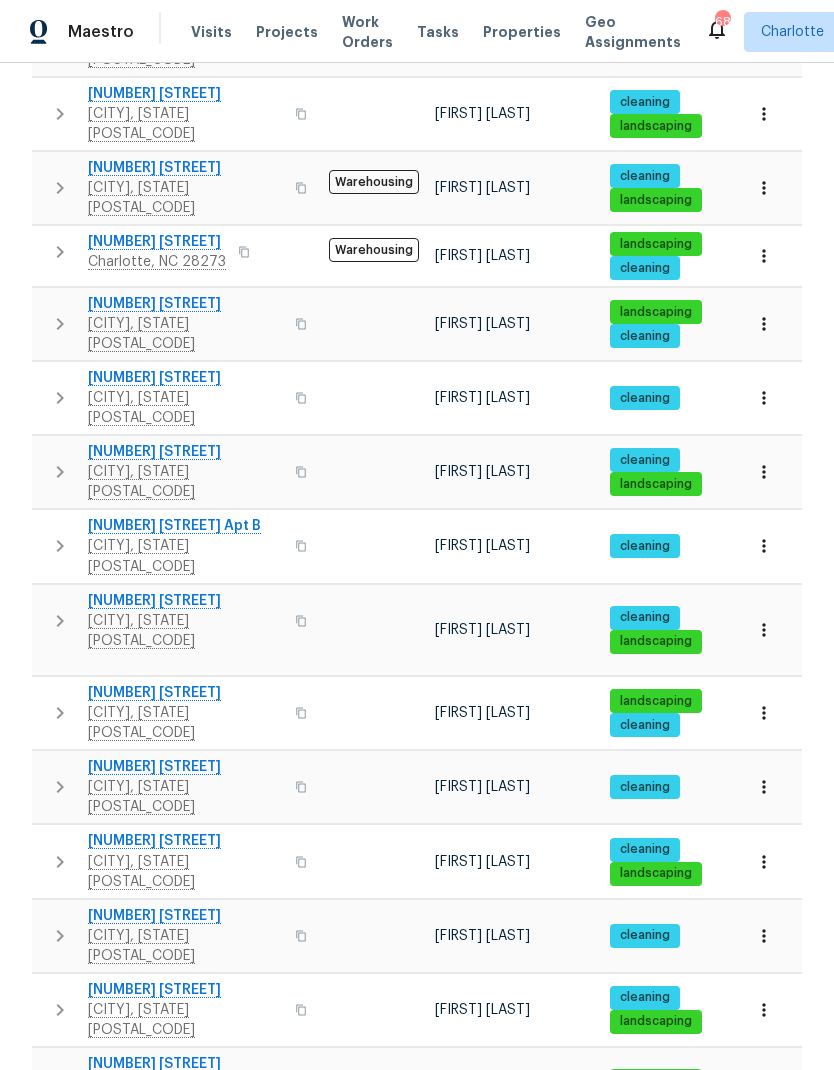 scroll, scrollTop: 825, scrollLeft: 0, axis: vertical 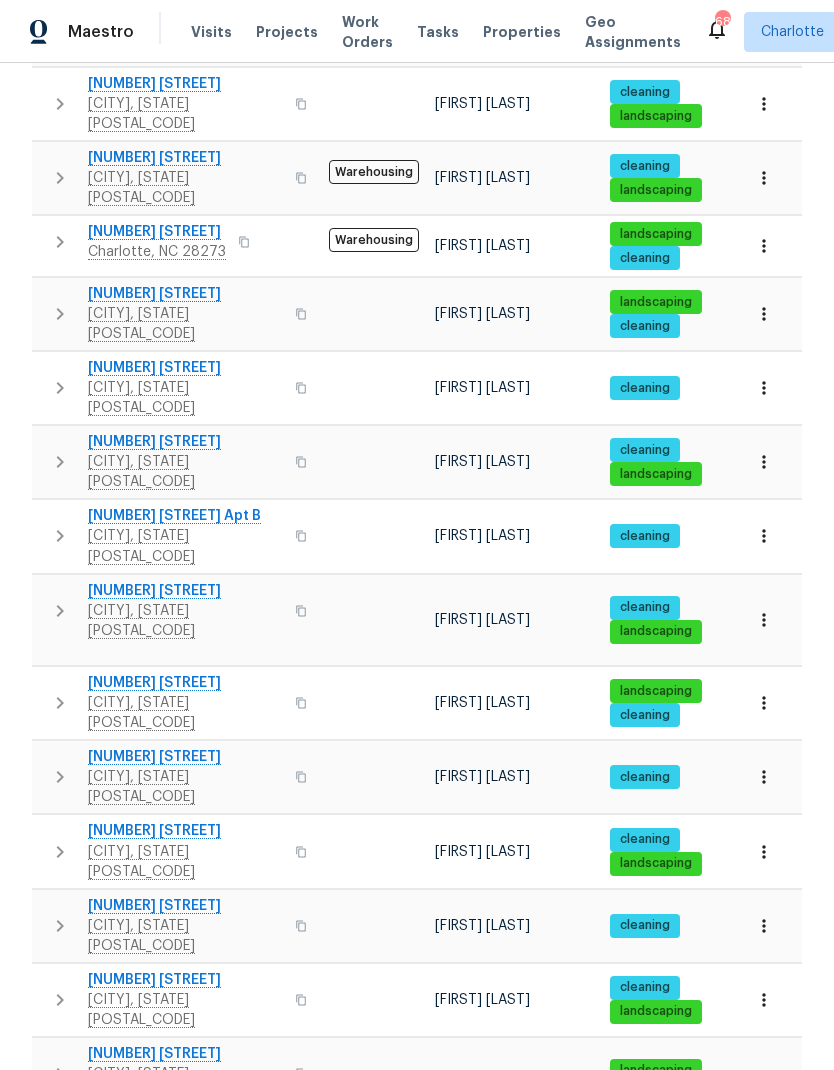 click 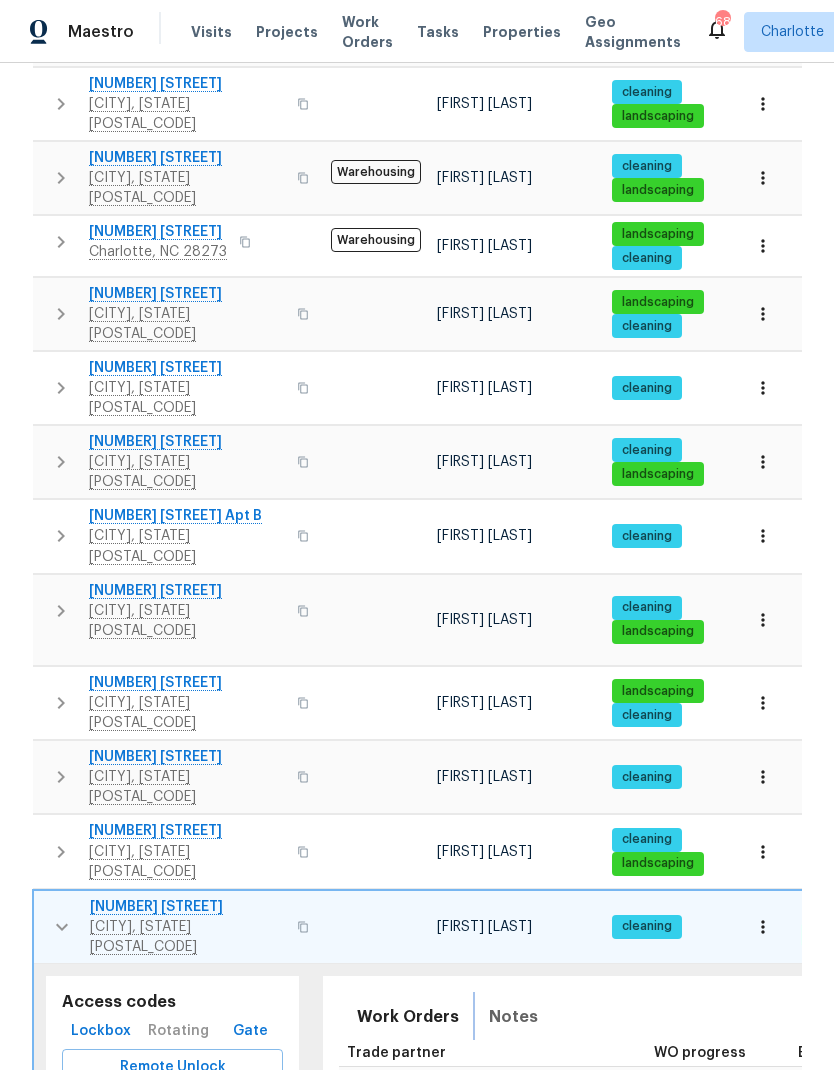 click on "Notes" at bounding box center (513, 1017) 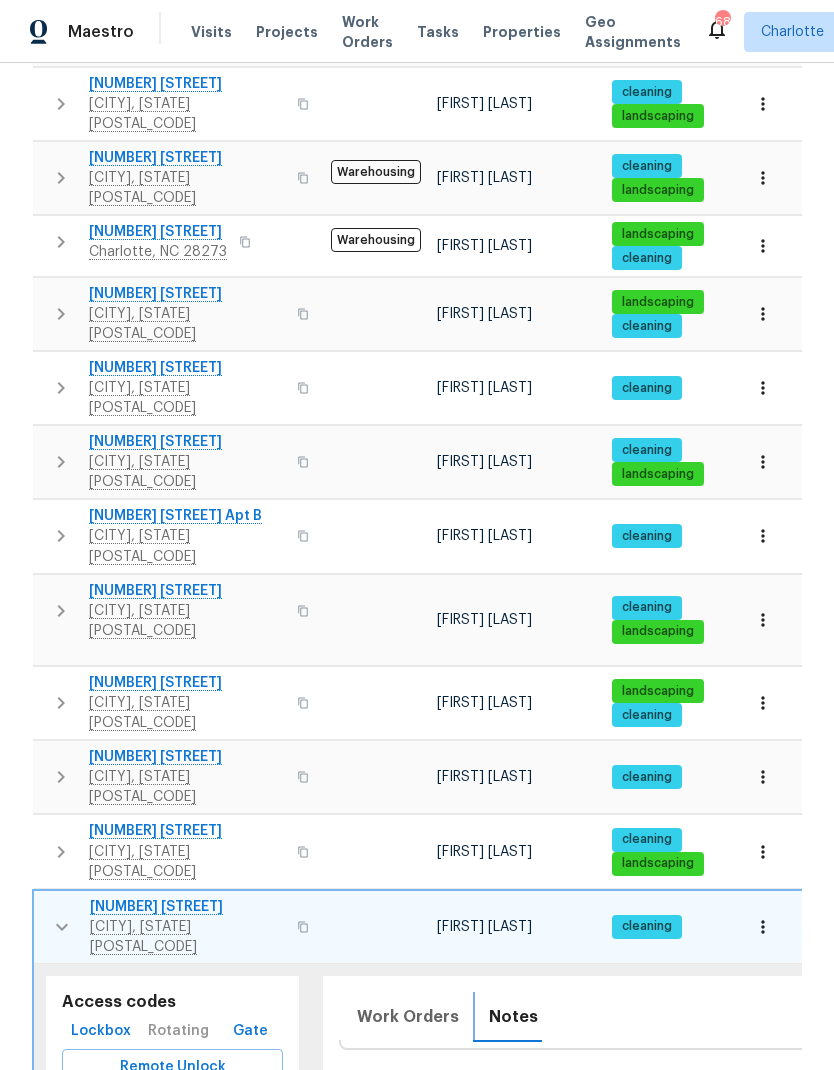 scroll, scrollTop: 105, scrollLeft: 0, axis: vertical 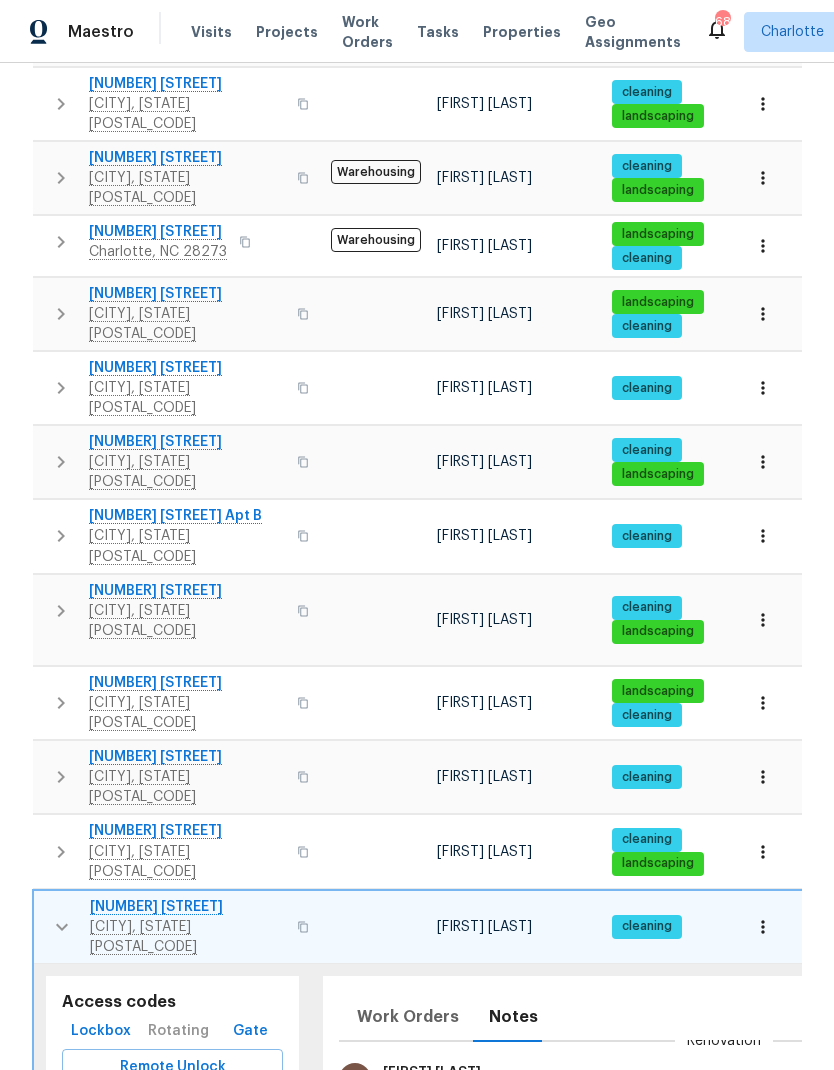 click on "3143 Windbluff Dr Charlotte, NC 28277" at bounding box center (178, 927) 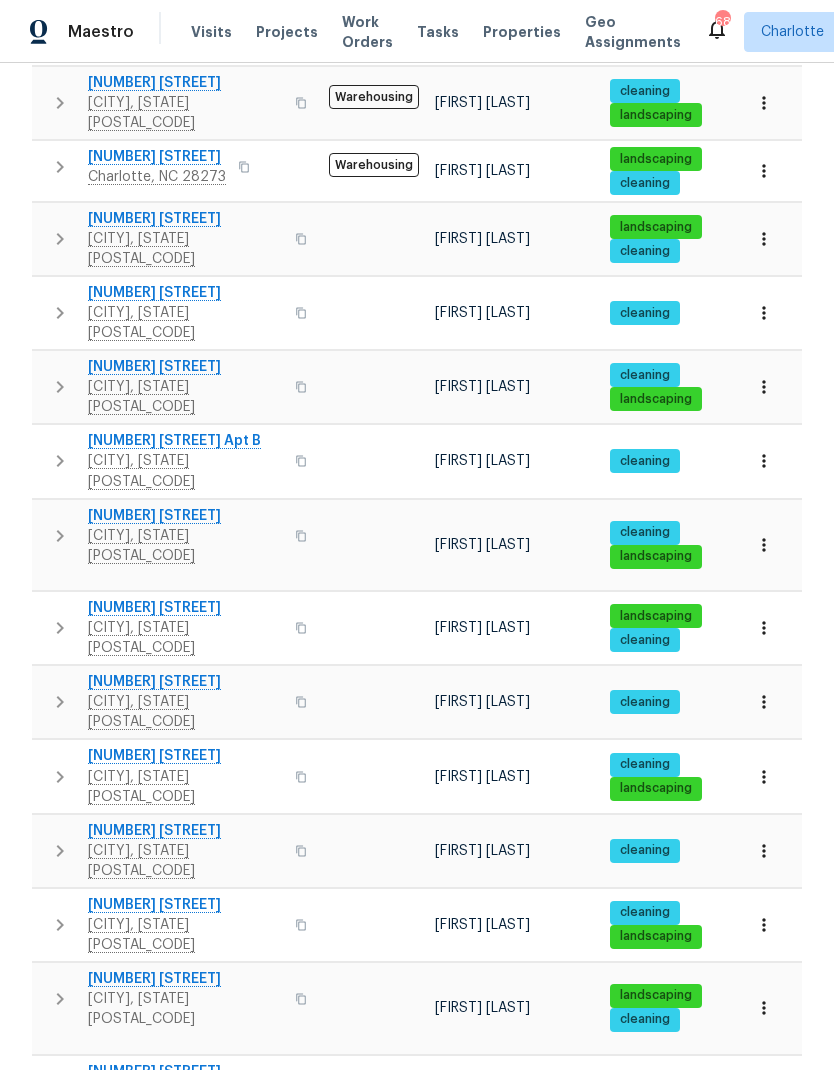 scroll, scrollTop: 899, scrollLeft: 0, axis: vertical 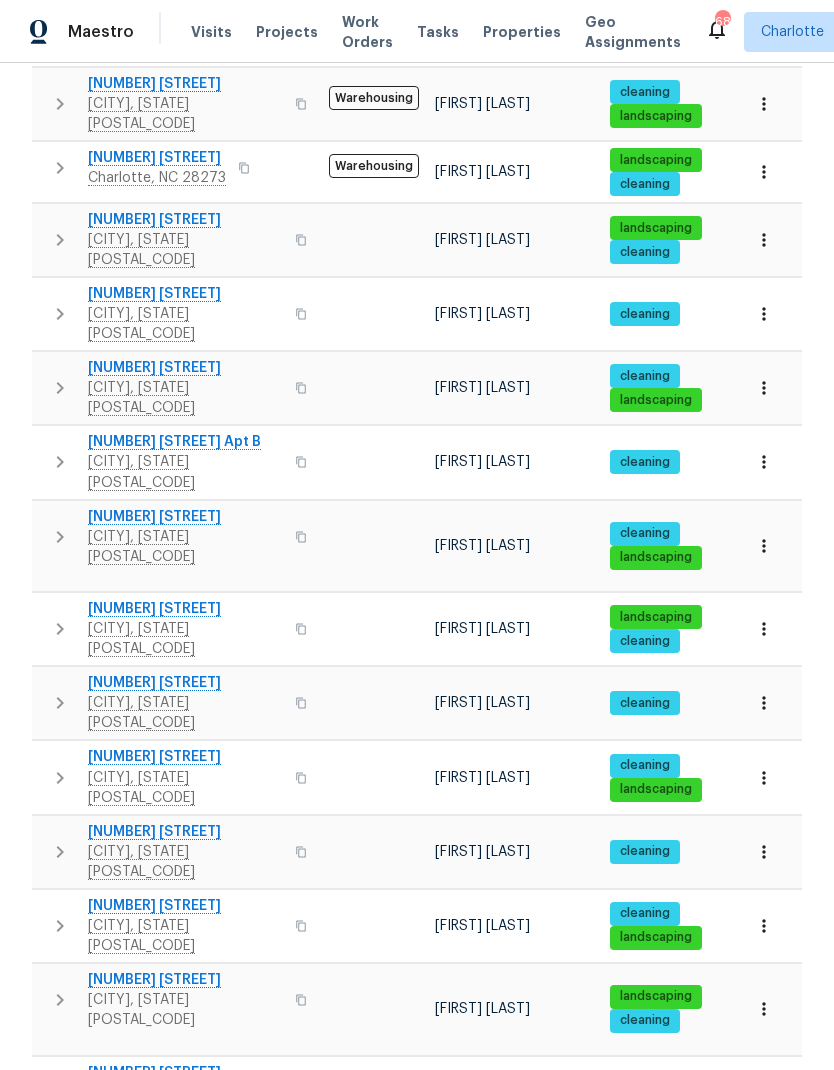 click 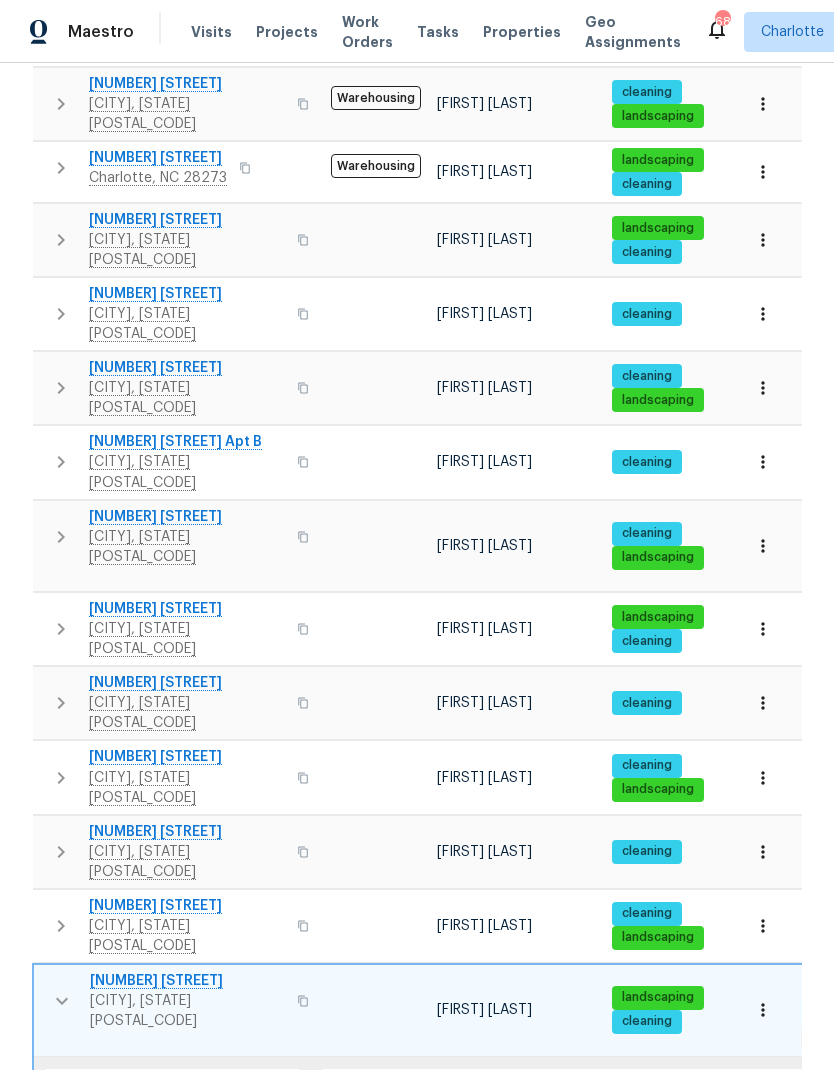 click on "Notes" at bounding box center [513, 1110] 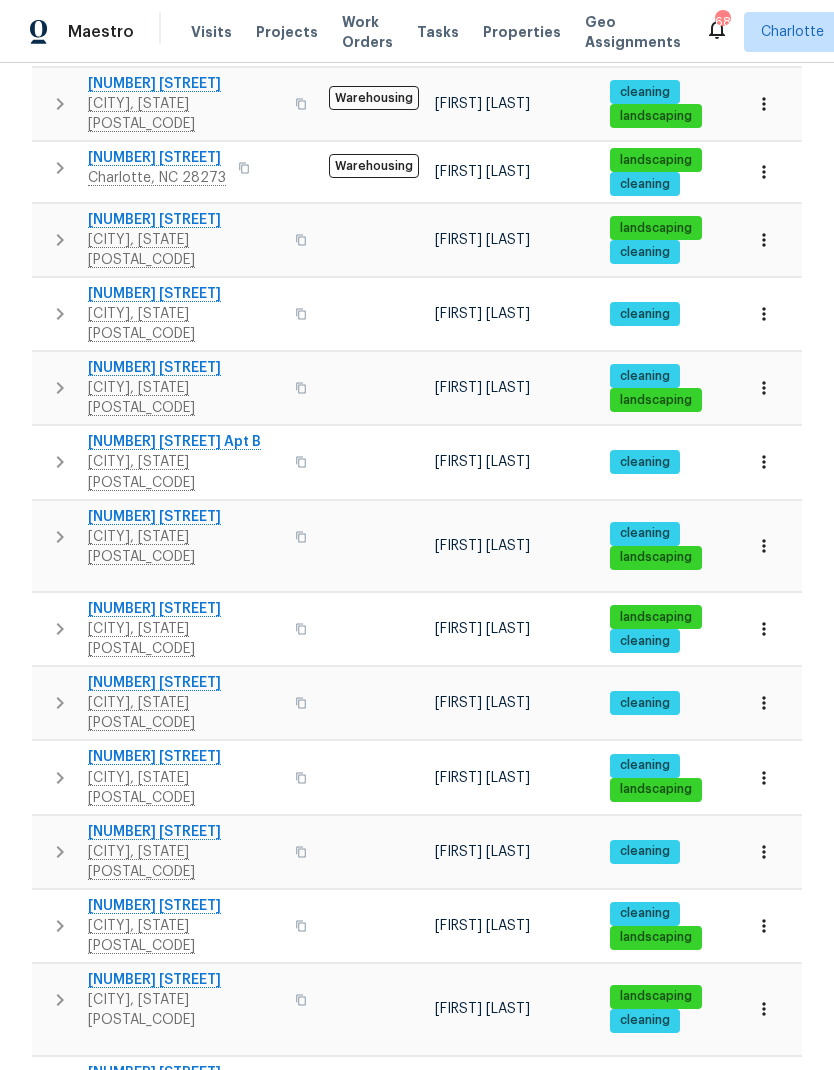 scroll, scrollTop: 80, scrollLeft: 0, axis: vertical 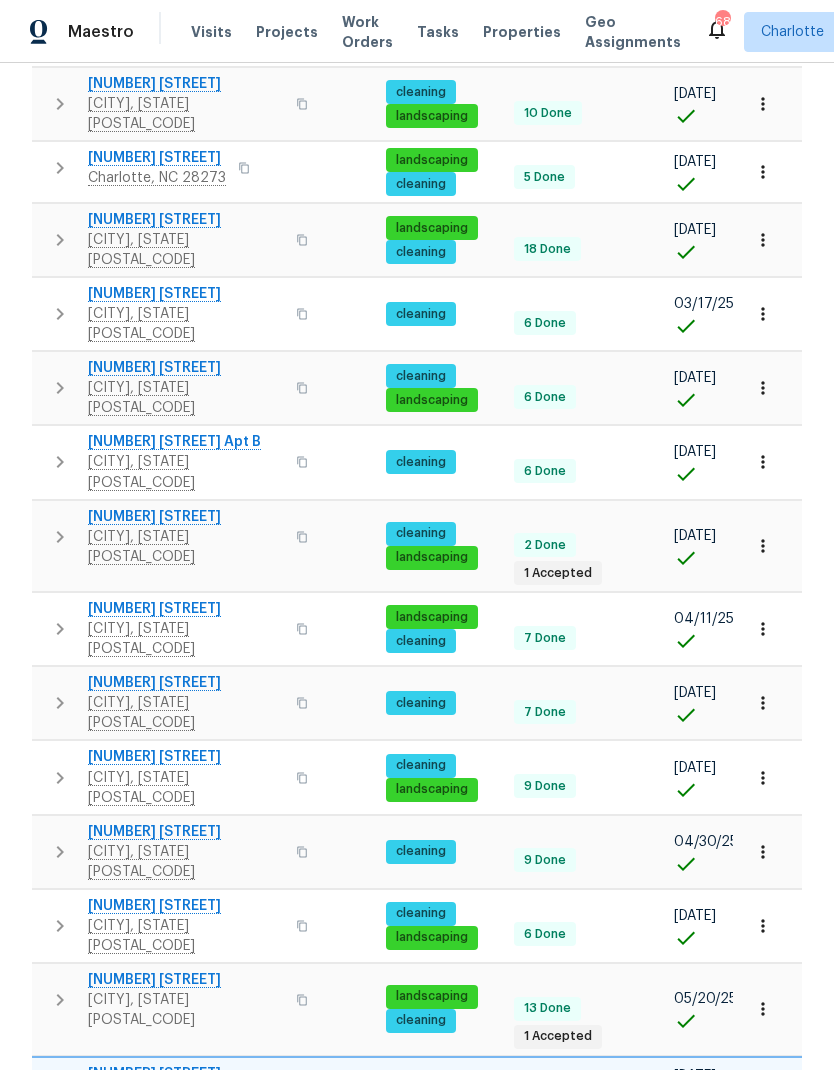 click on "Carpet Doctors LLC" at bounding box center (186, 1366) 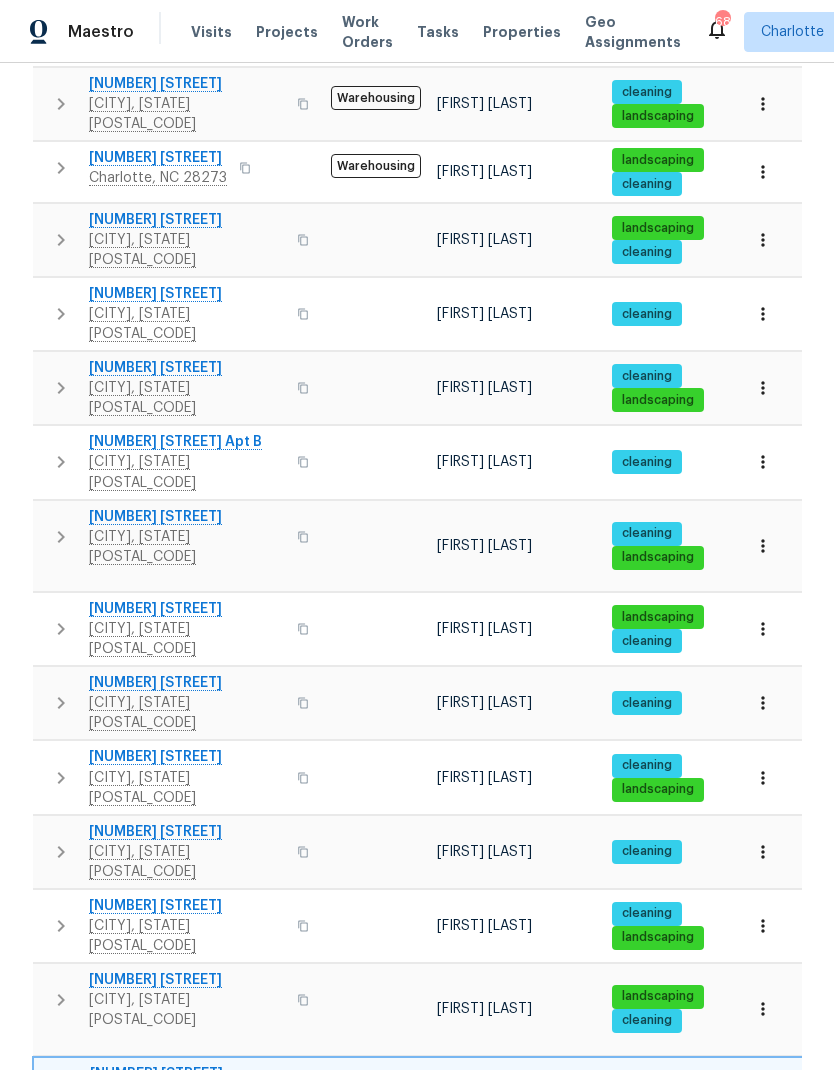 scroll, scrollTop: 0, scrollLeft: 0, axis: both 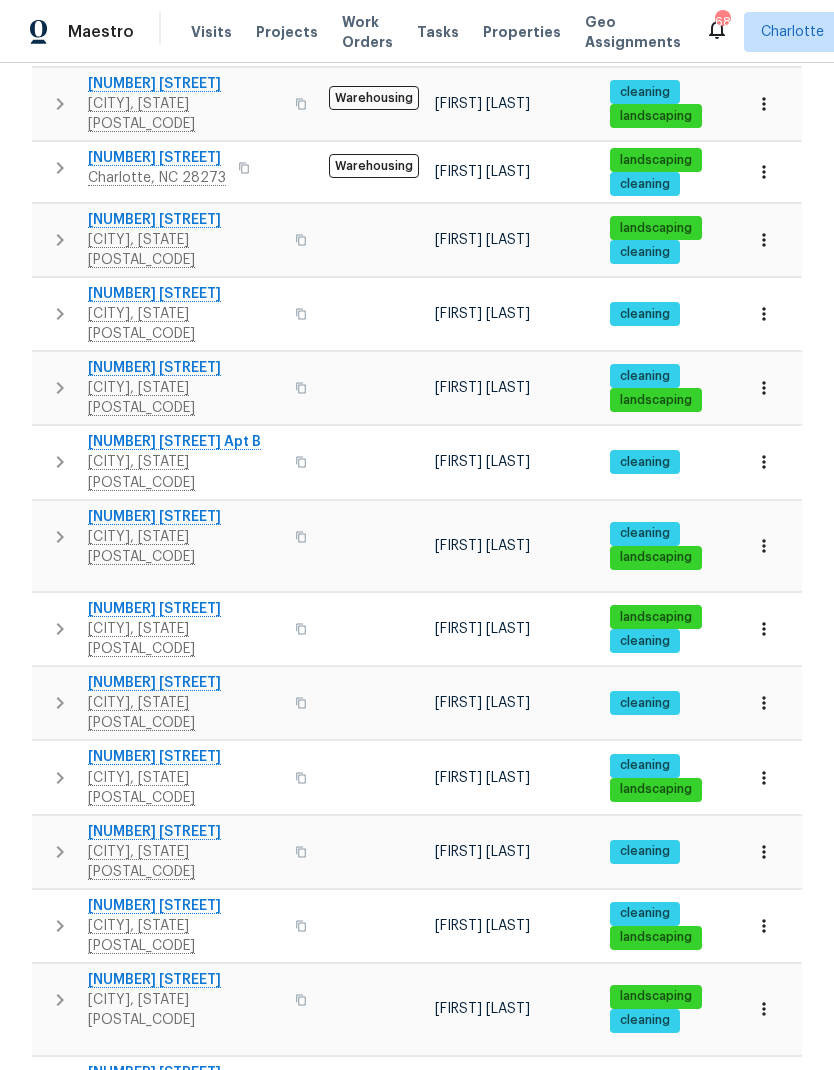click on "12307 Poplar Forest Dr Charlotte, NC 28278" at bounding box center [176, 1151] 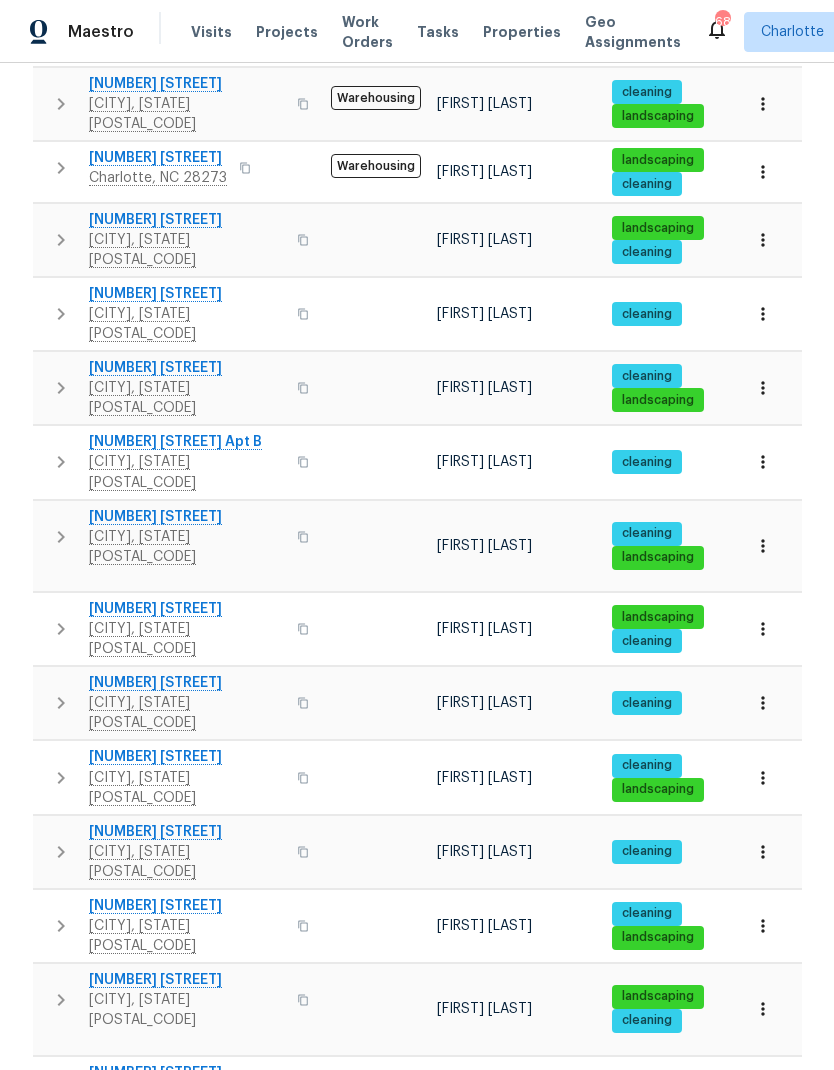 click on "Notes" at bounding box center (513, 1242) 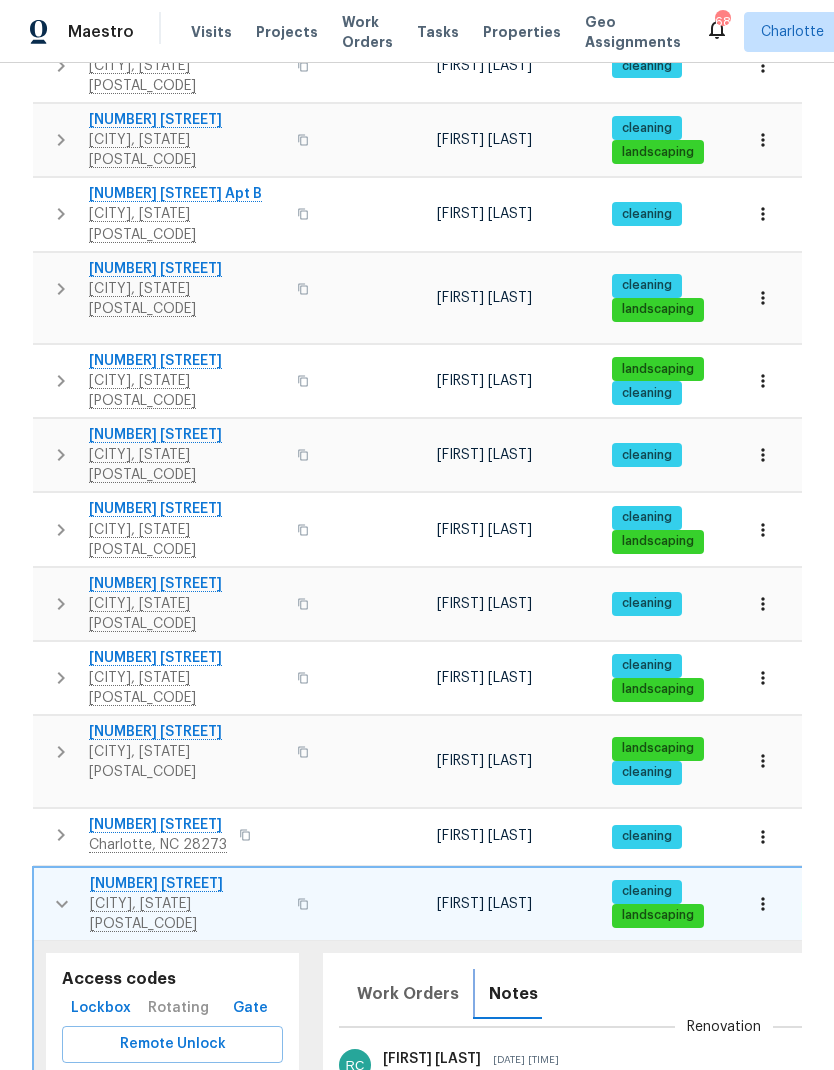 scroll, scrollTop: 1175, scrollLeft: 0, axis: vertical 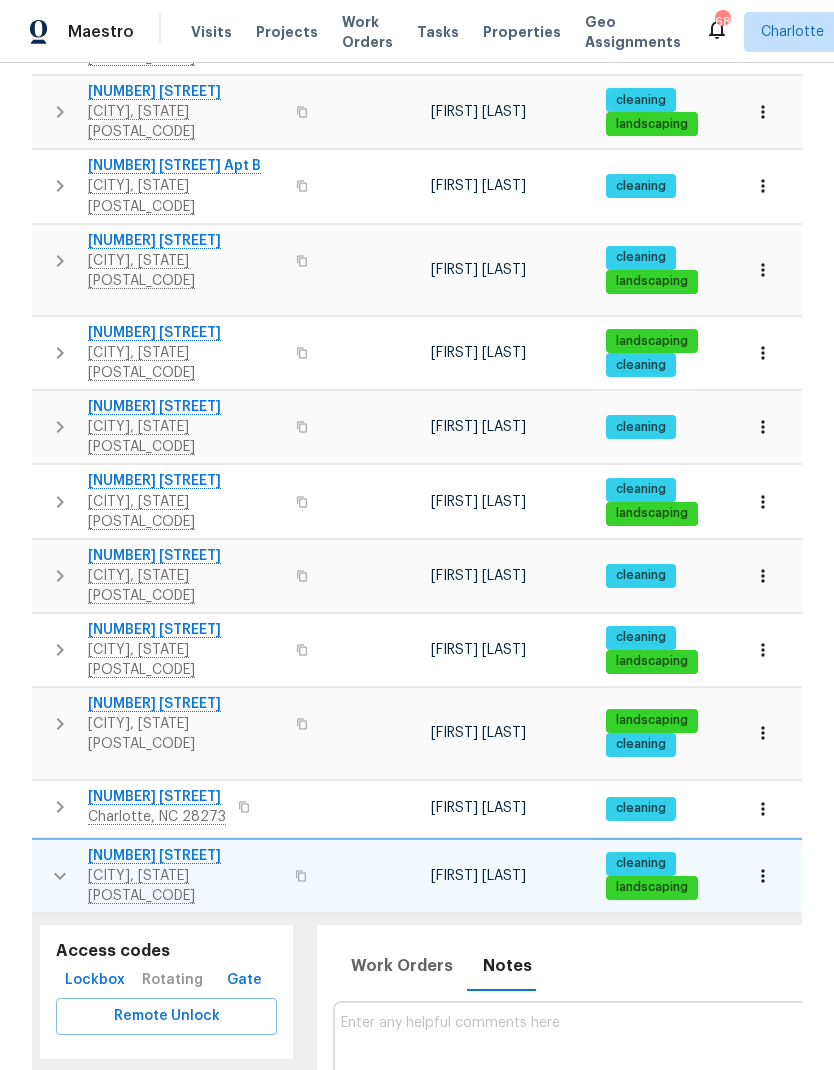 click at bounding box center (60, 876) 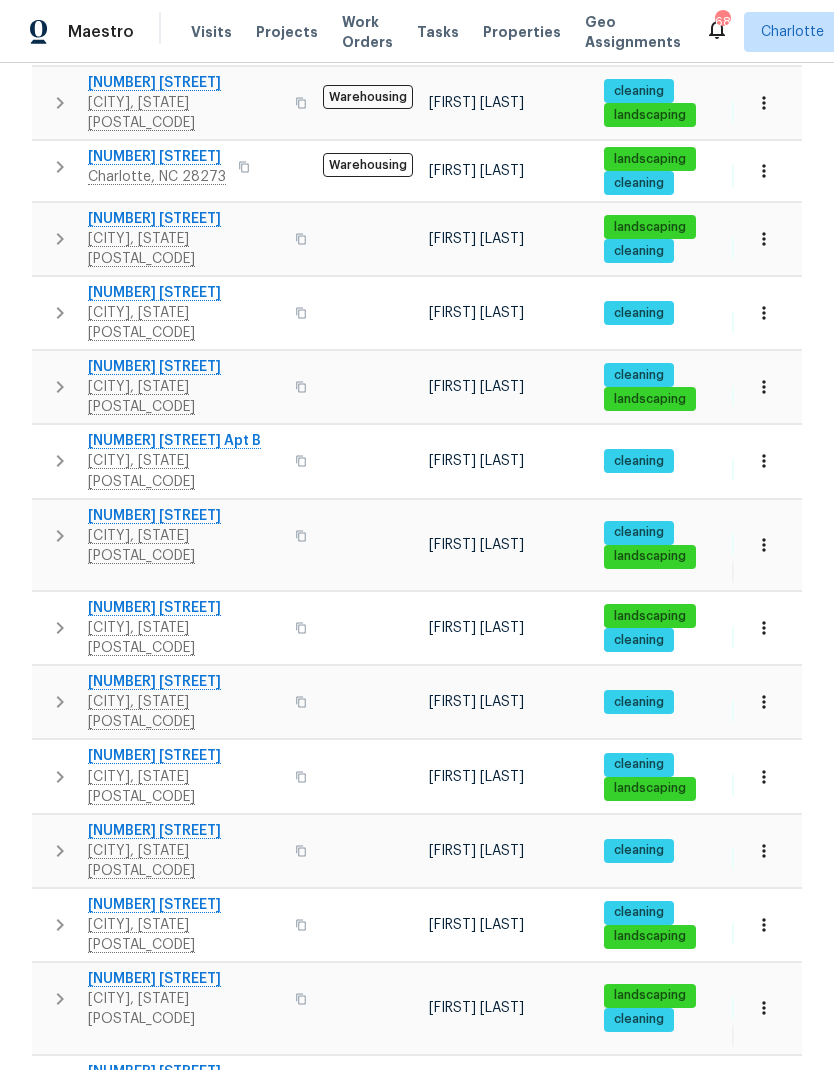 scroll, scrollTop: 899, scrollLeft: 0, axis: vertical 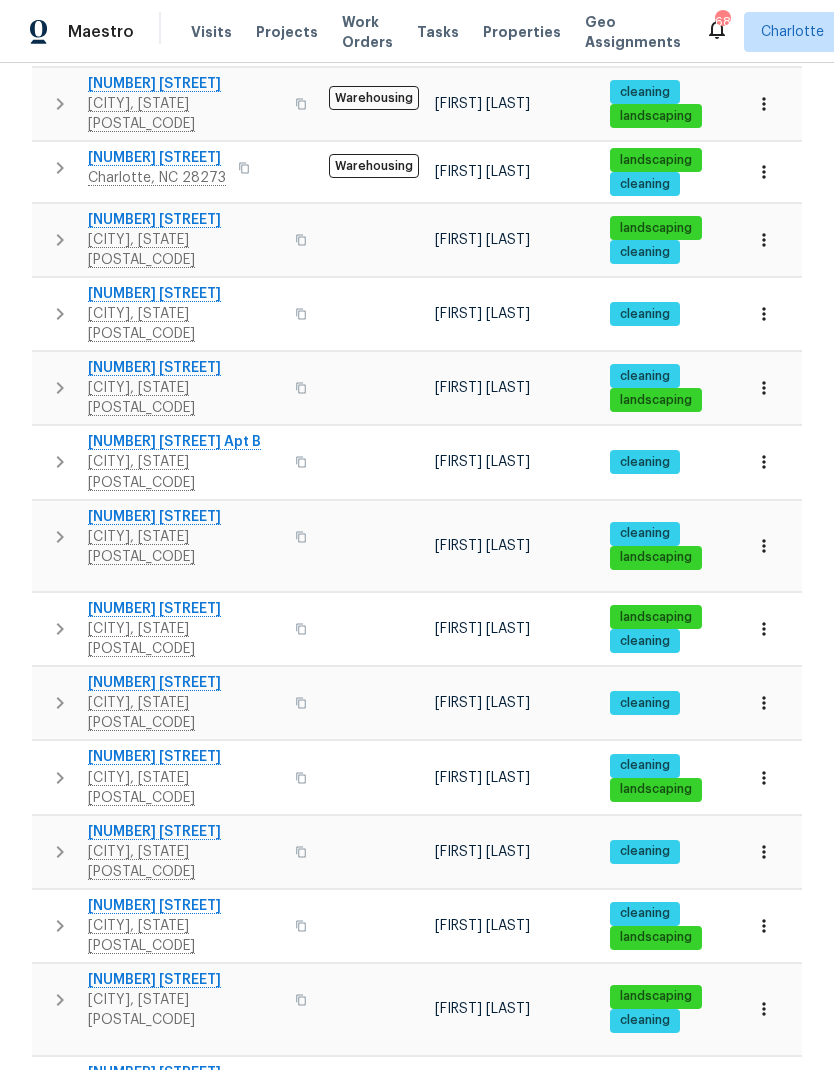 click 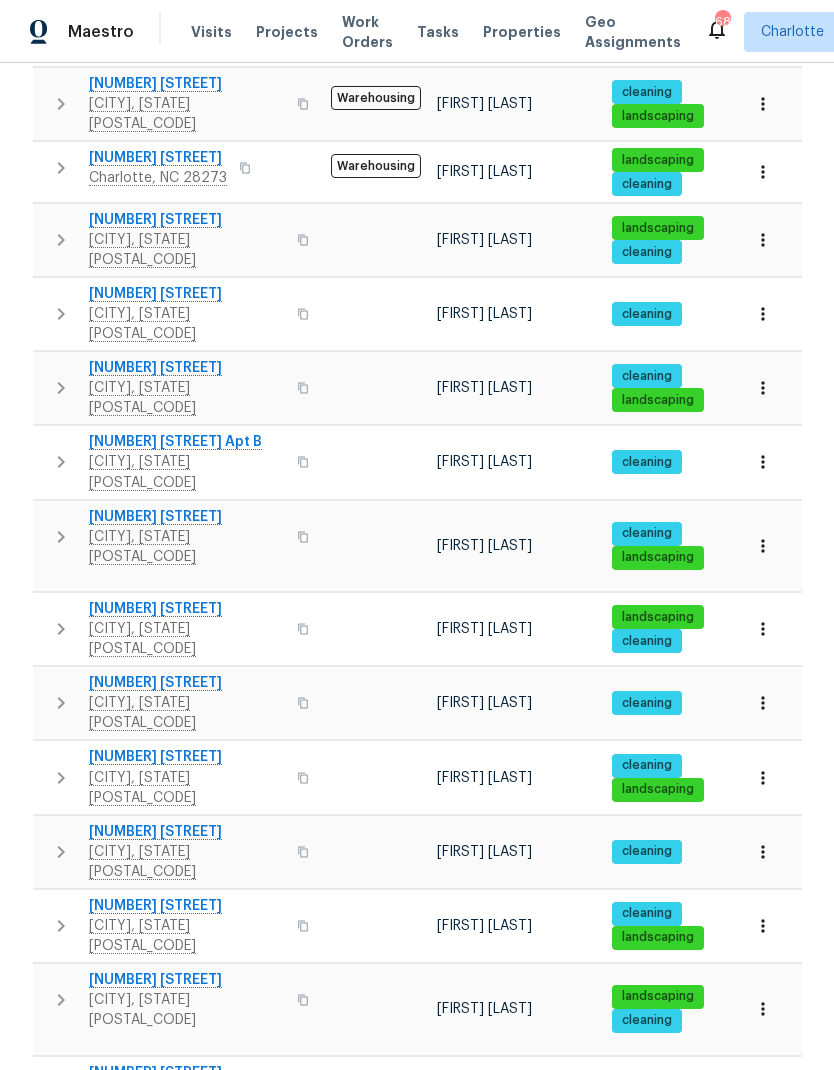 click on "Notes" at bounding box center (513, 1409) 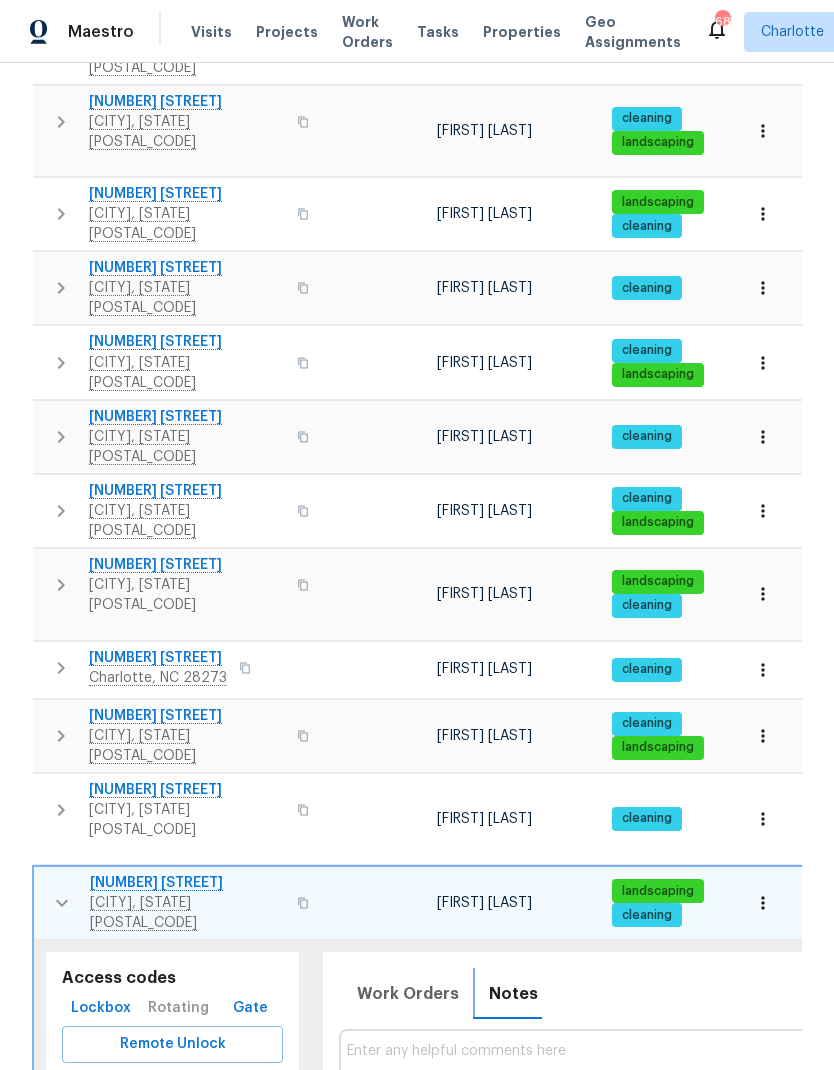 scroll, scrollTop: 1315, scrollLeft: 0, axis: vertical 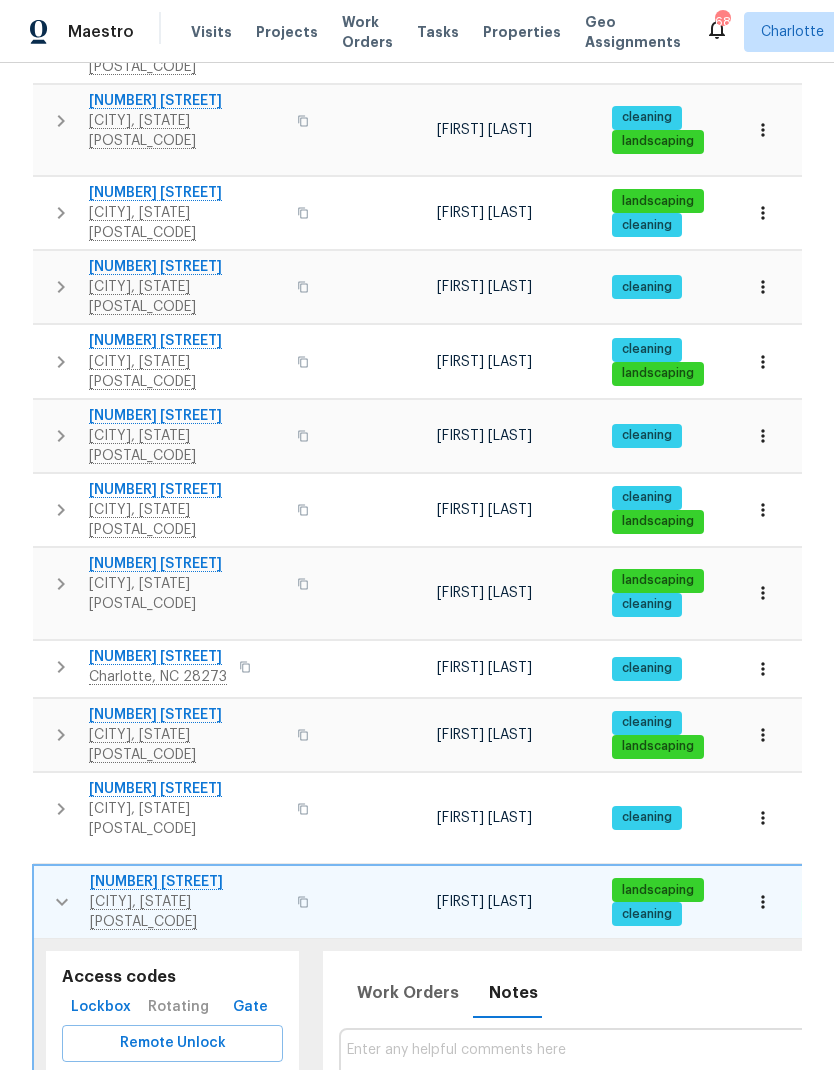click at bounding box center [62, 902] 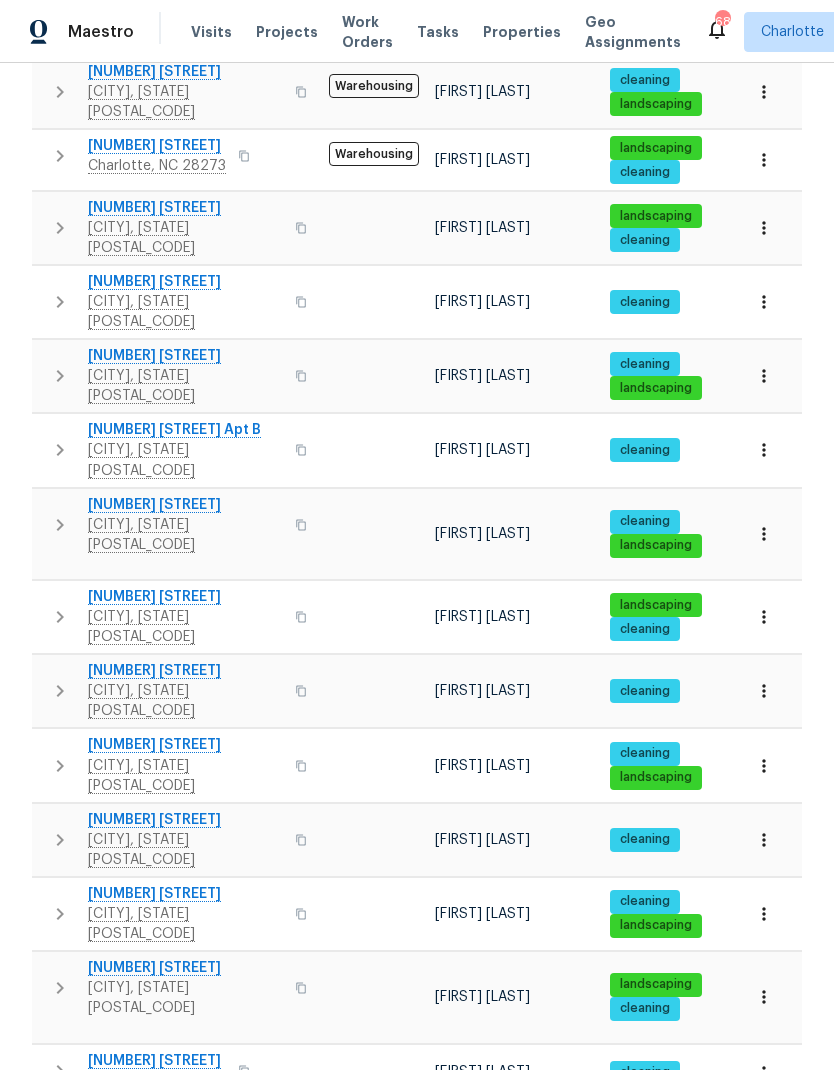 scroll, scrollTop: 899, scrollLeft: 0, axis: vertical 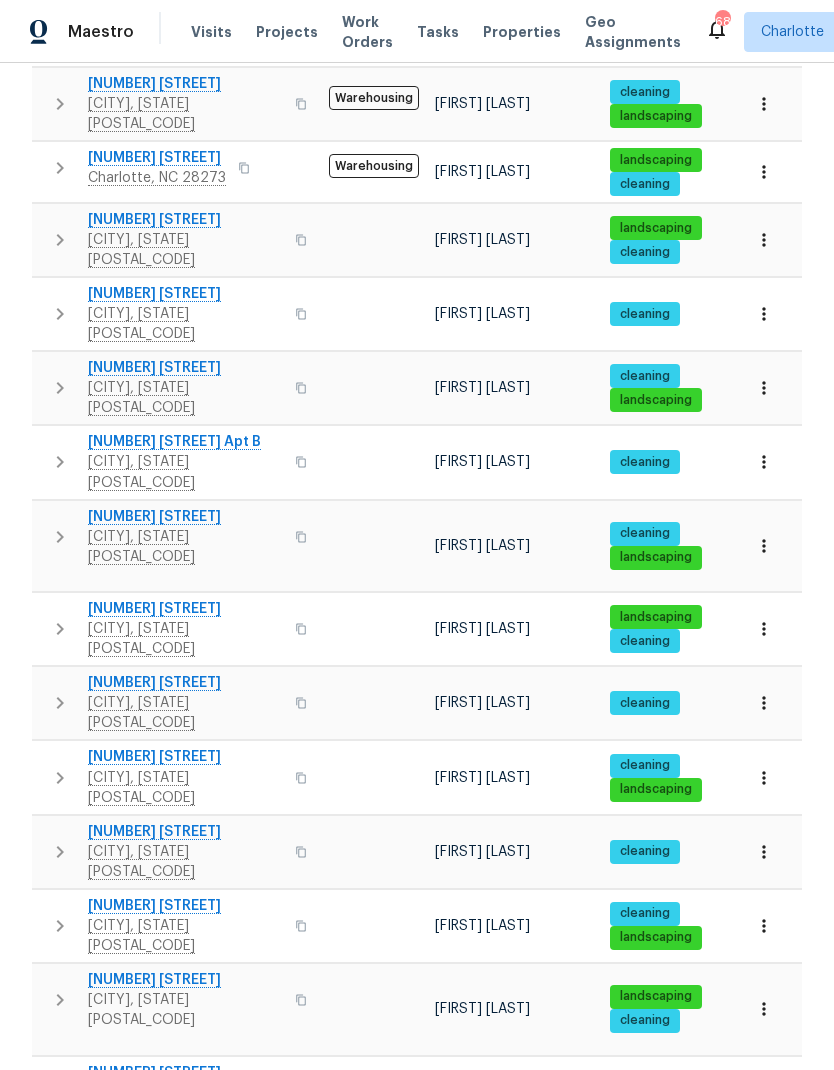 click on "424 Mallard Dr Pineville, NC 28134" at bounding box center [176, 1391] 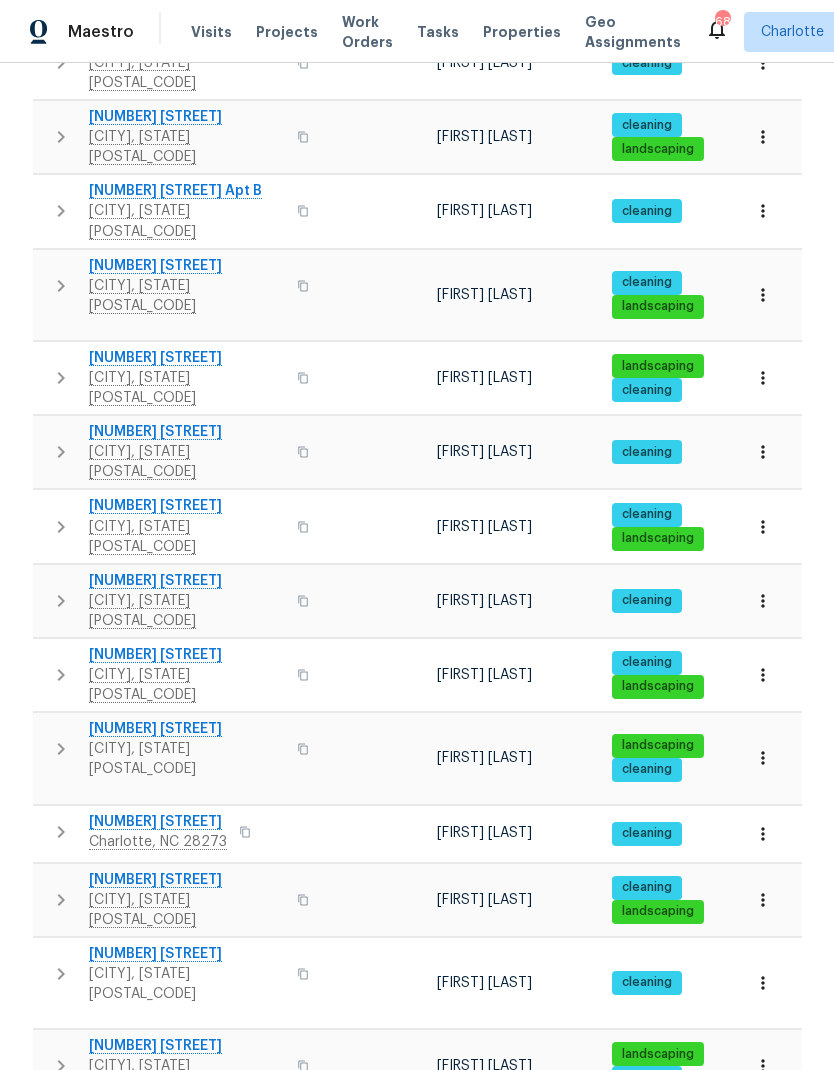 scroll, scrollTop: 1151, scrollLeft: 0, axis: vertical 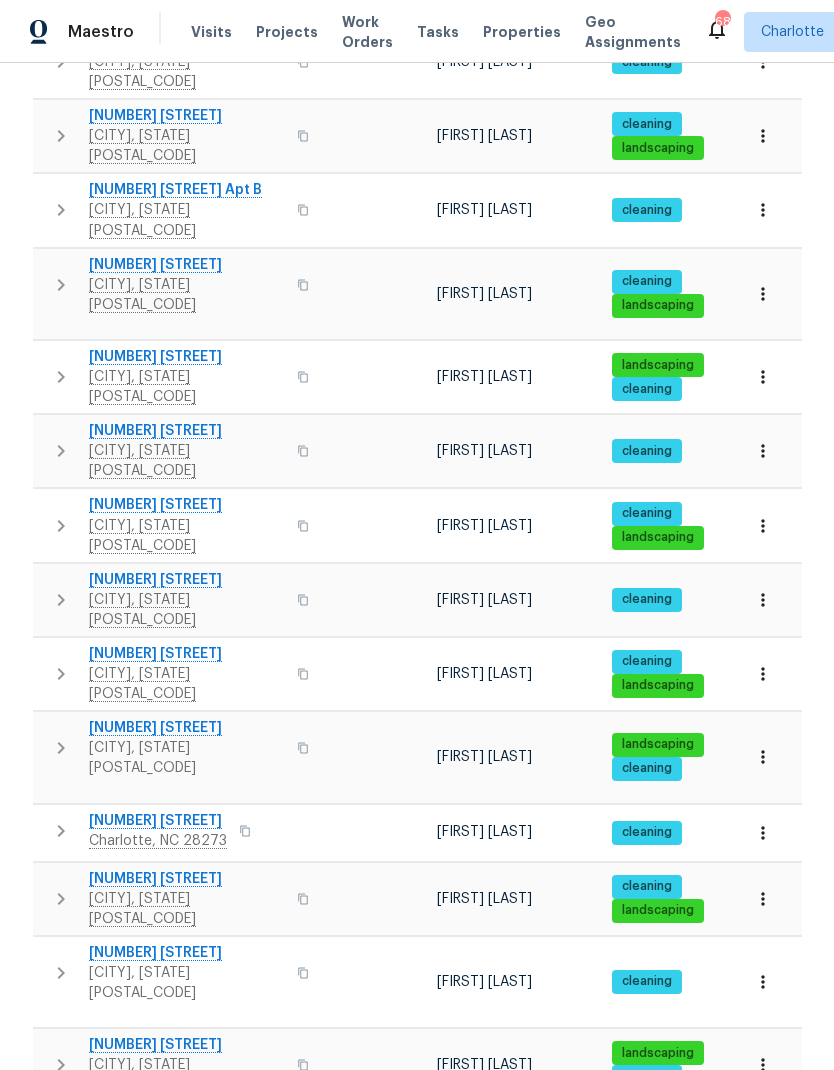 click on "SmartSolutions" at bounding box center [398, 1430] 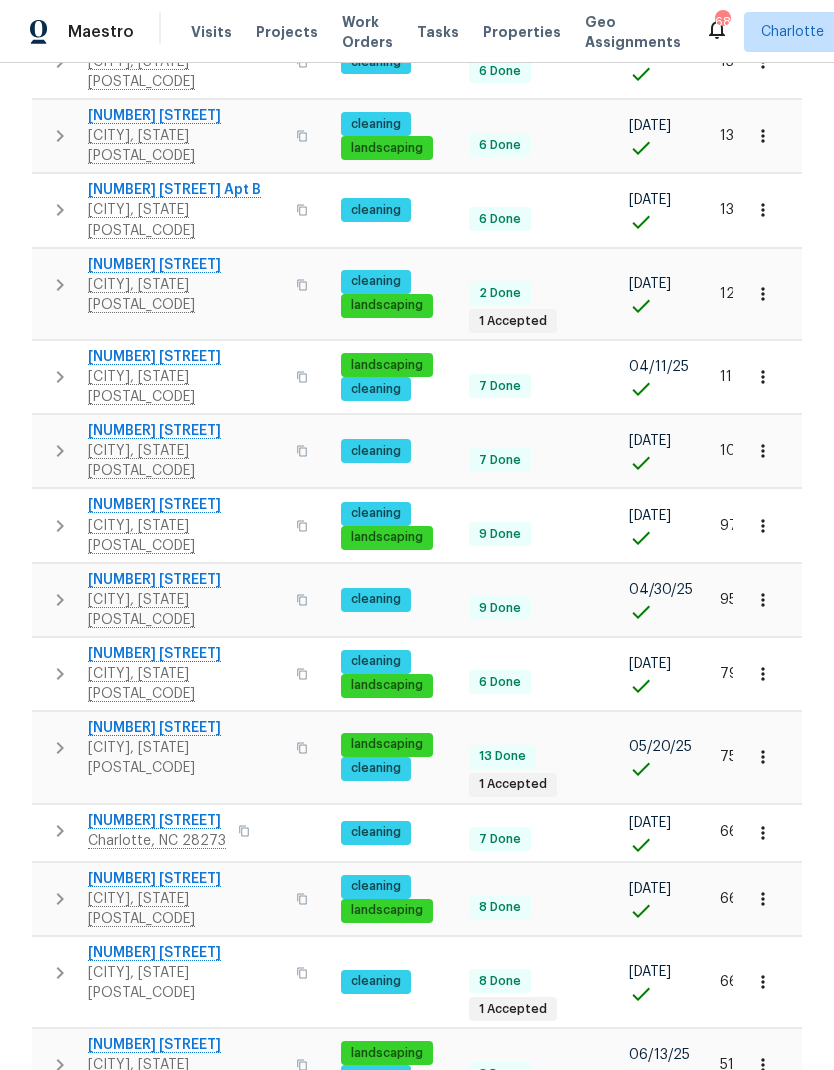 scroll, scrollTop: 0, scrollLeft: 302, axis: horizontal 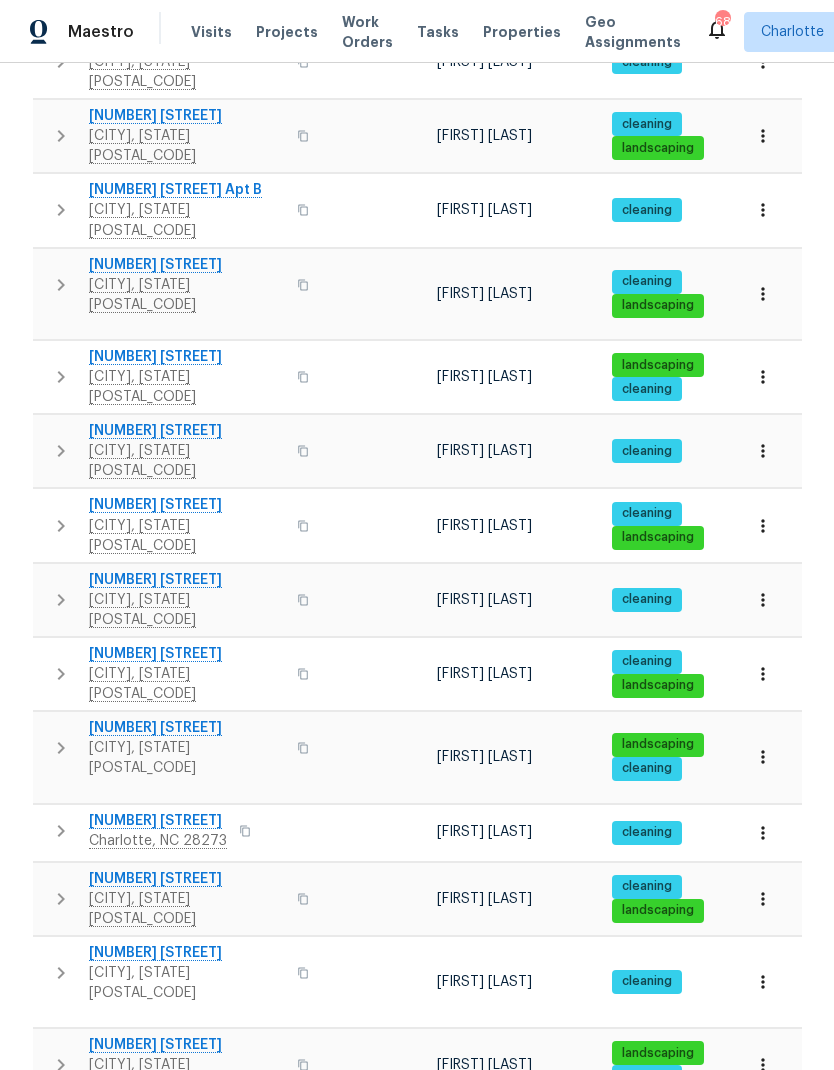 click at bounding box center [62, 1140] 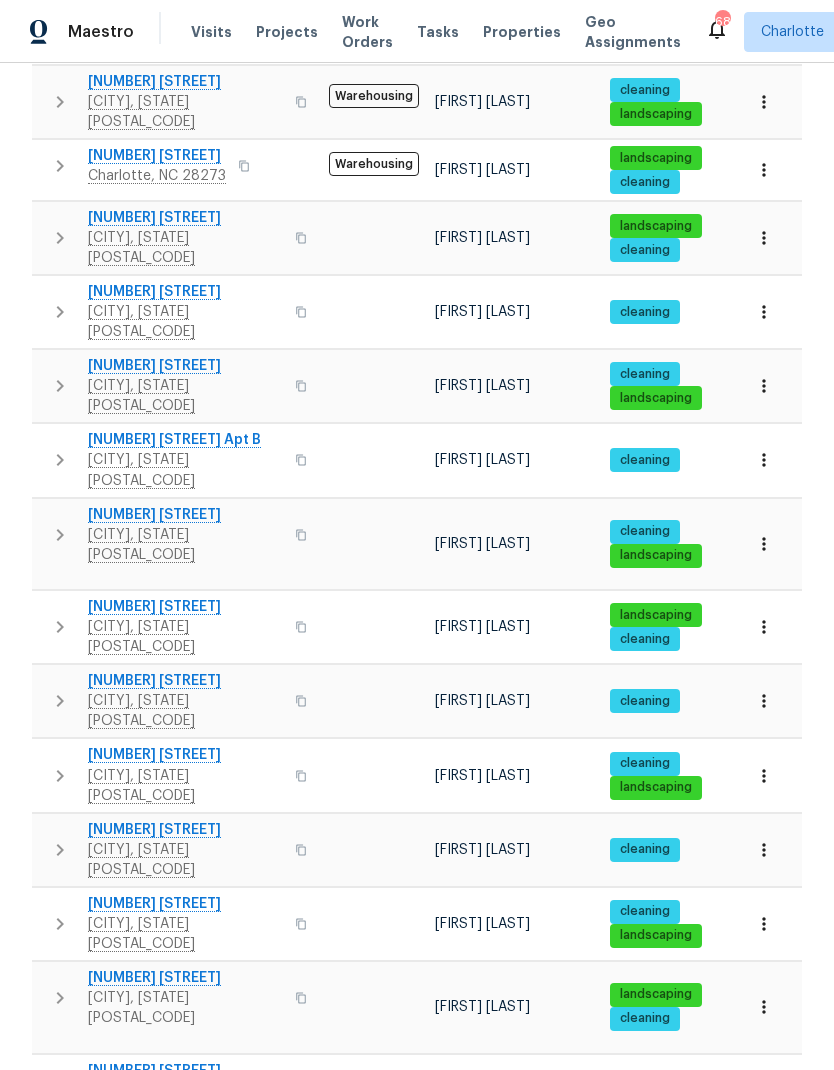 scroll, scrollTop: 899, scrollLeft: 0, axis: vertical 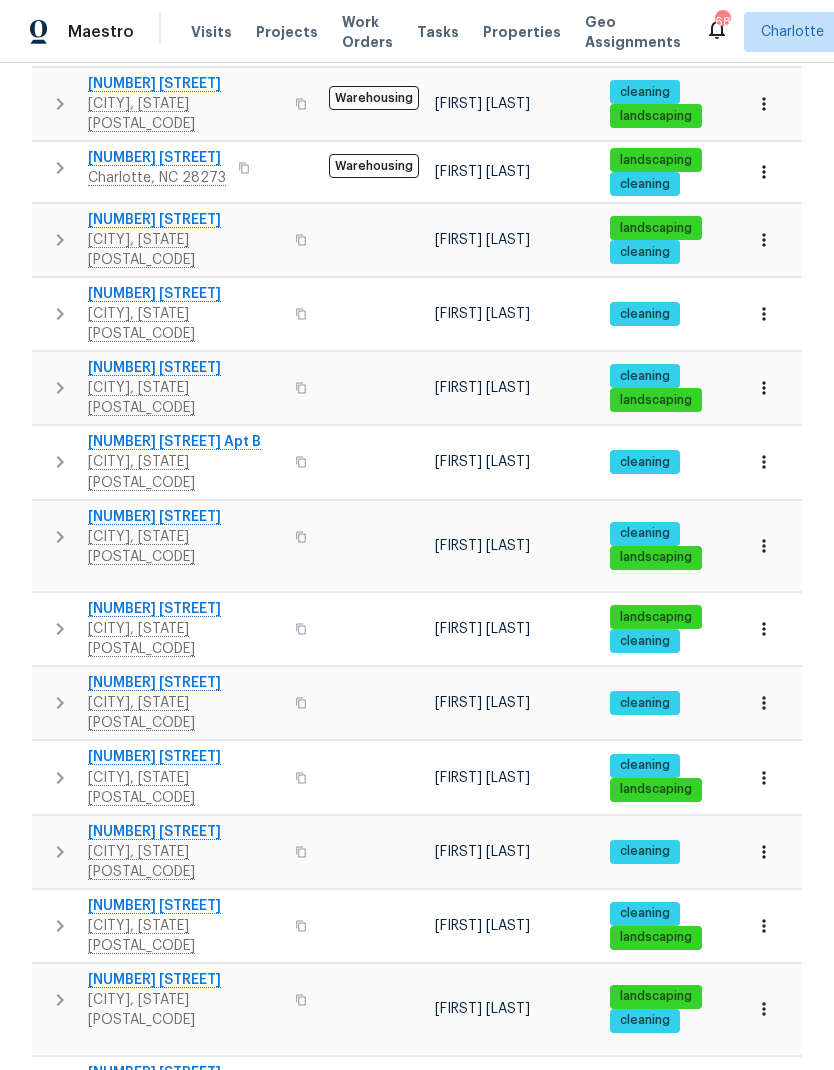 click on "Prev 1 2 Next Items Per Page 25 25 ​" at bounding box center [417, 1453] 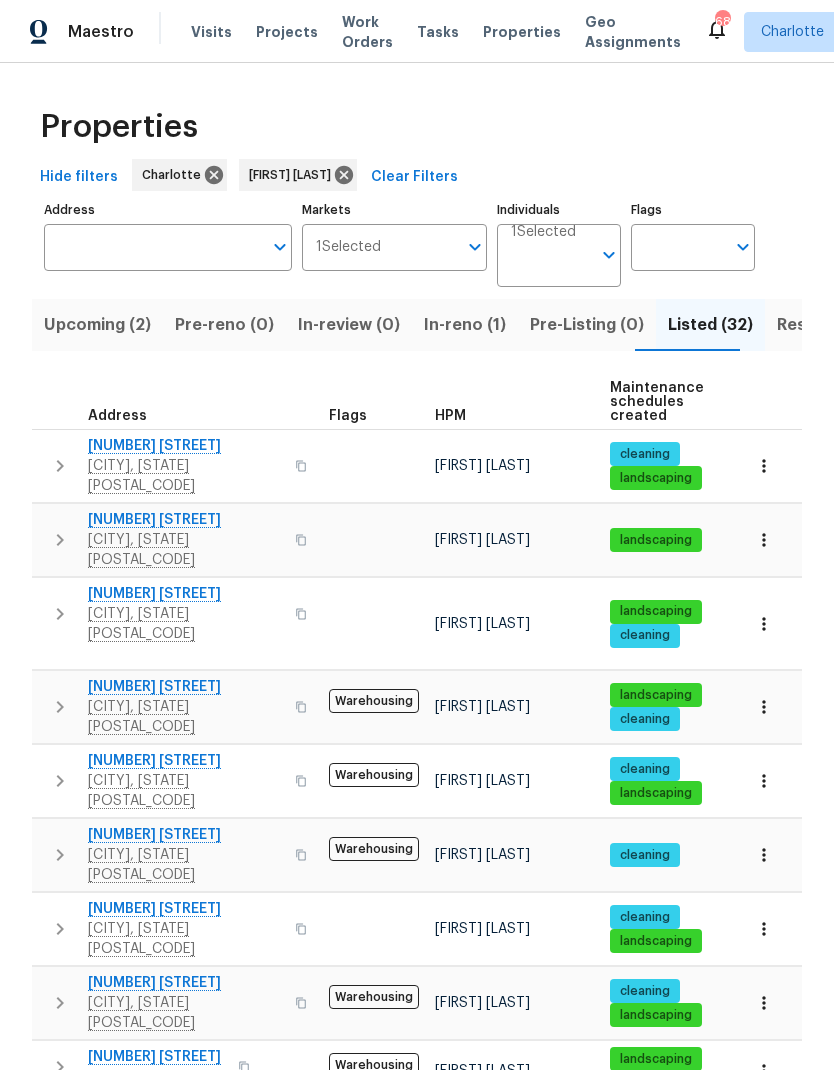 scroll, scrollTop: 0, scrollLeft: 0, axis: both 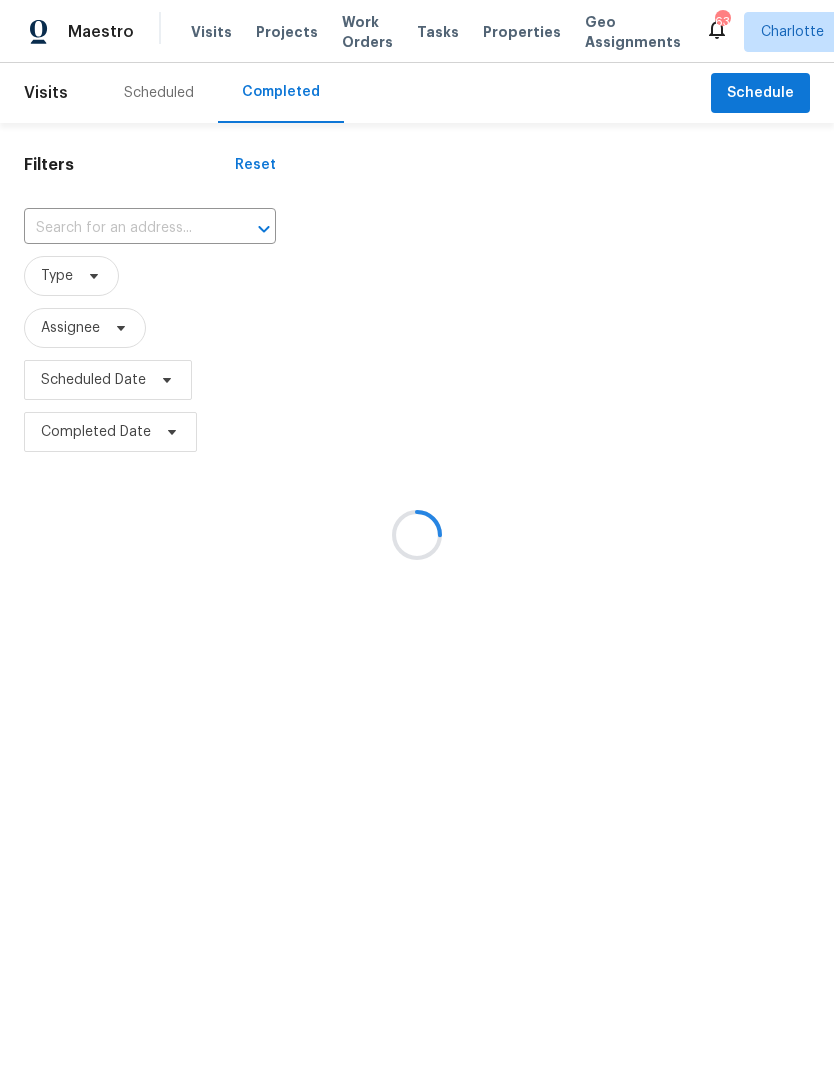 click at bounding box center (417, 535) 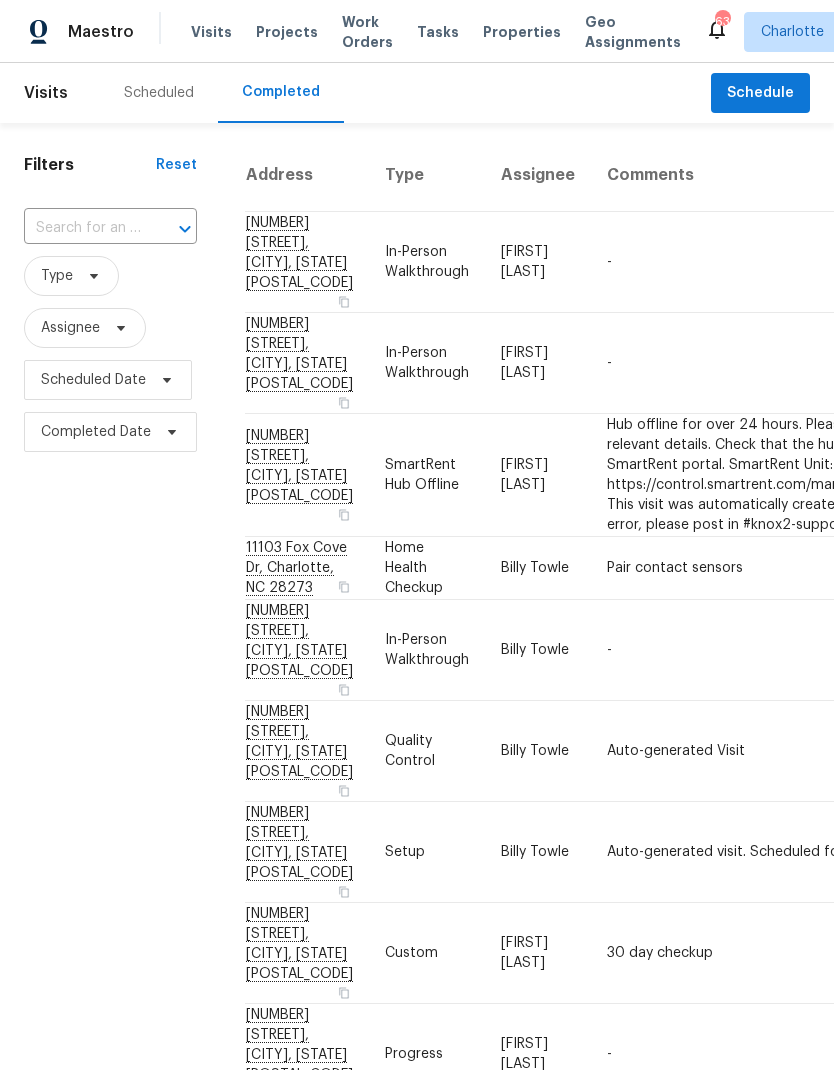 click at bounding box center (82, 228) 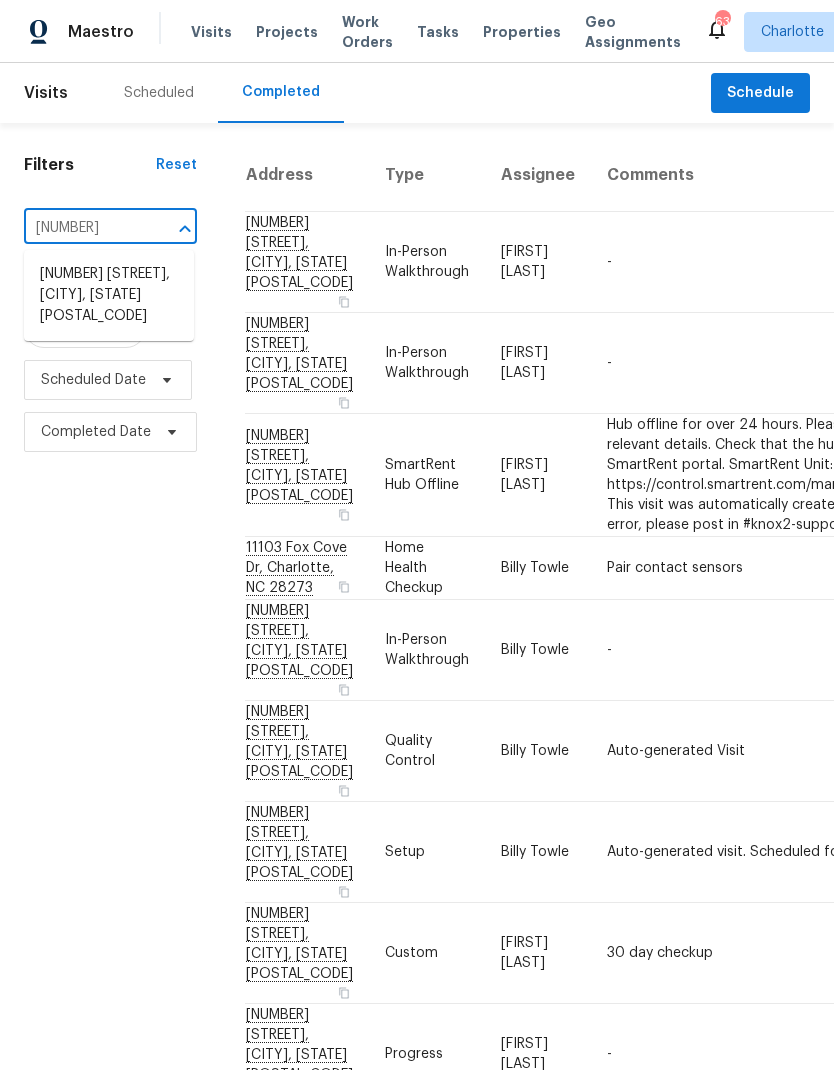 type on "8541 a" 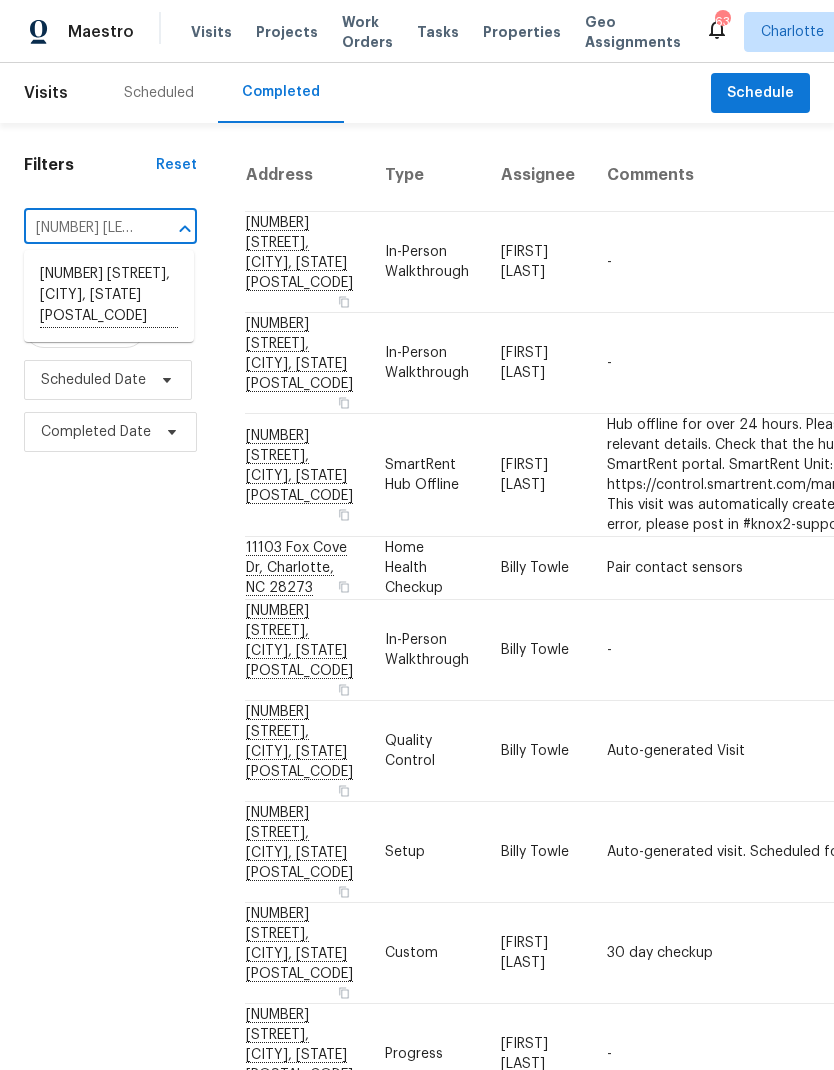click on "8541 Anette Ave, Mint Hill, NC 28227" at bounding box center (109, 296) 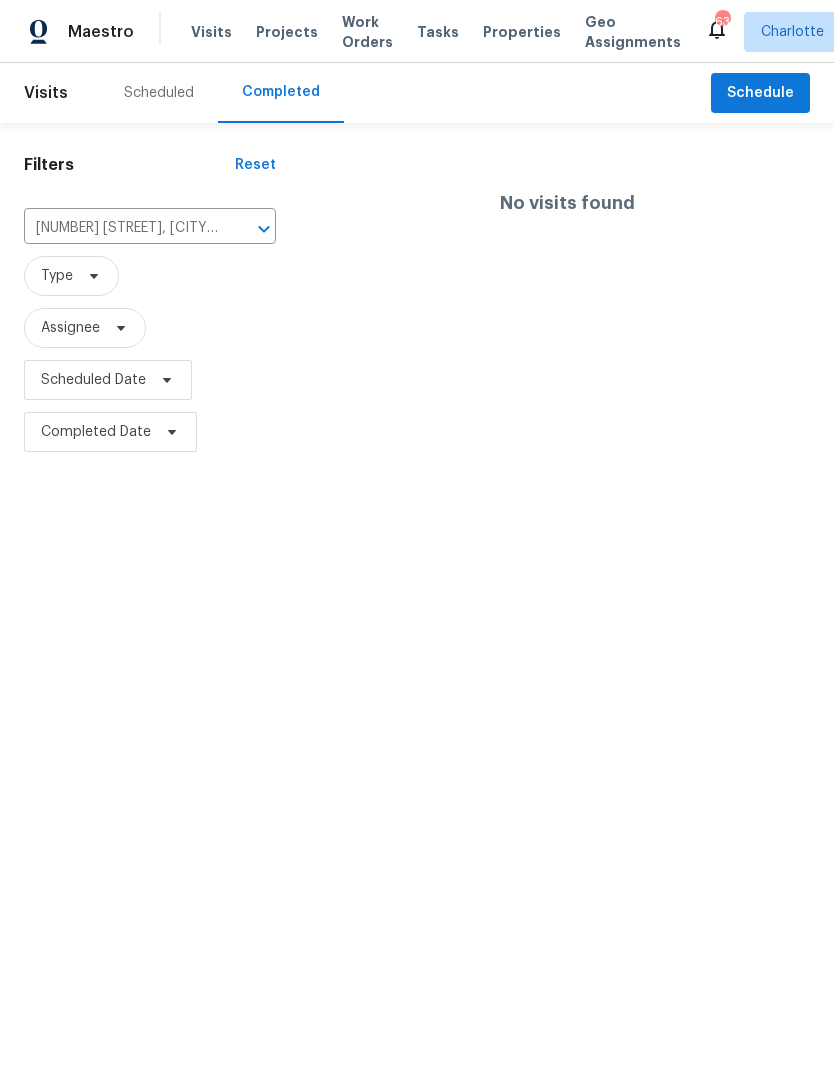 click on "Maestro" at bounding box center (101, 32) 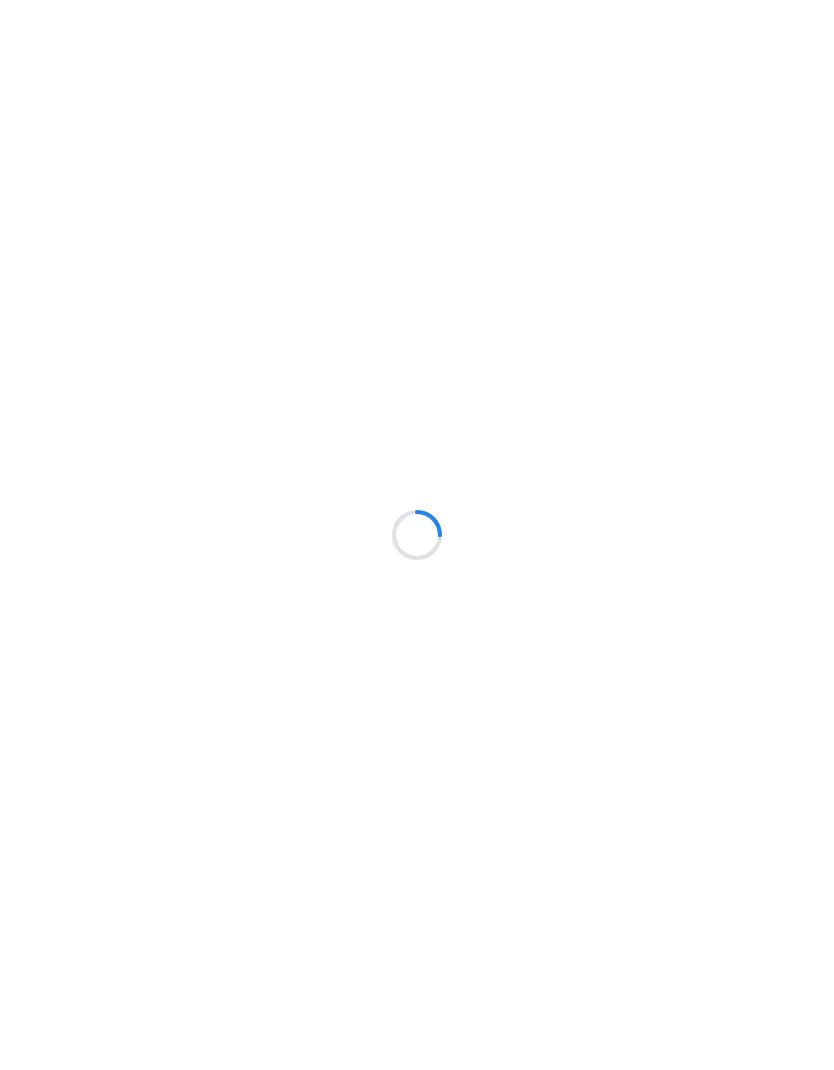 scroll, scrollTop: 0, scrollLeft: 0, axis: both 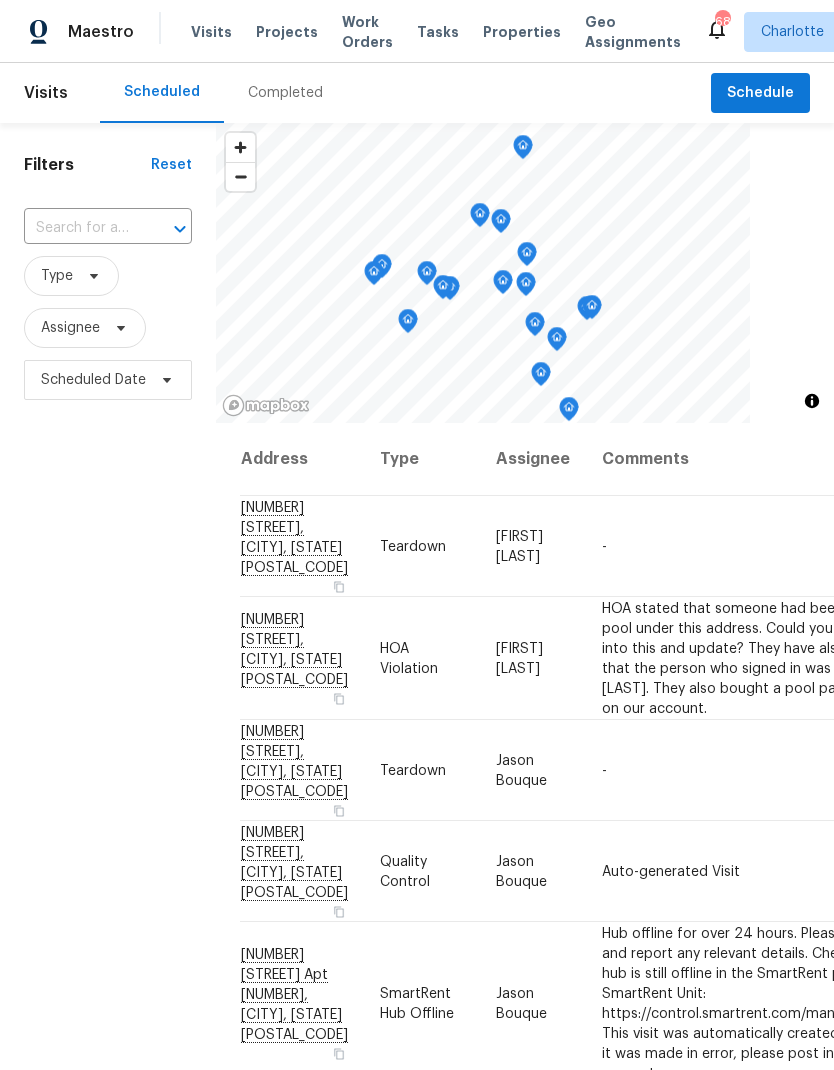 click at bounding box center (80, 228) 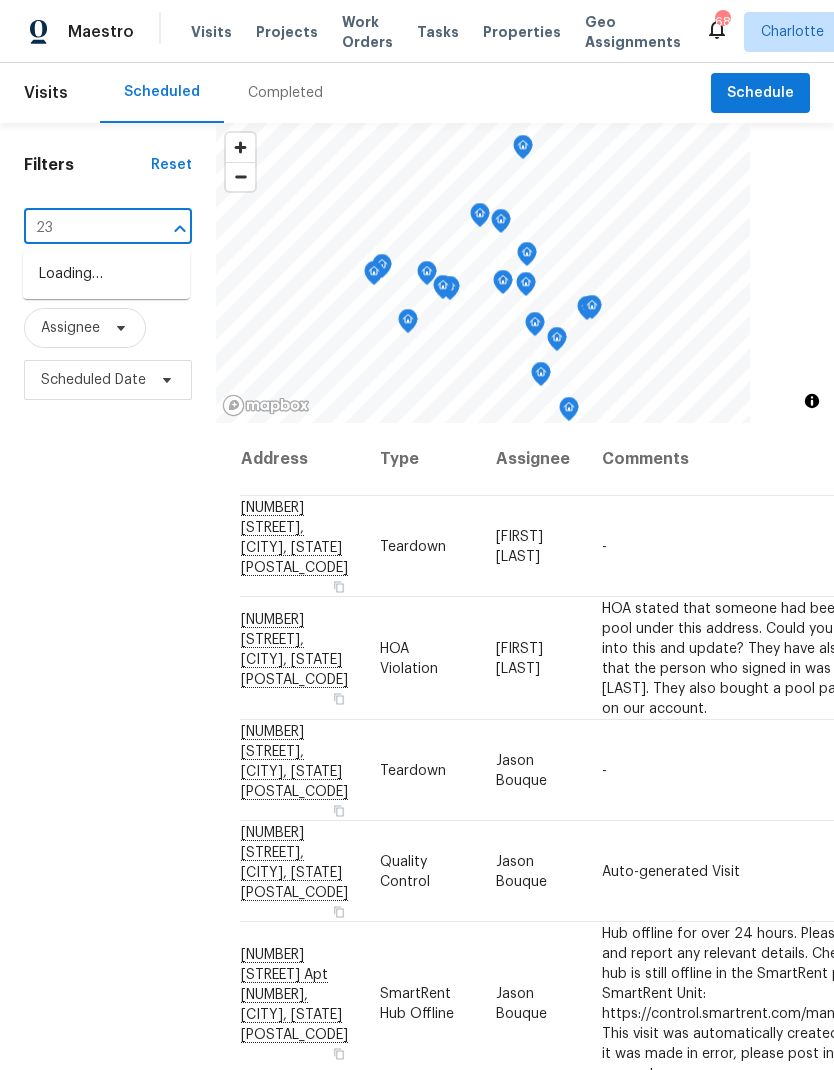 type on "2" 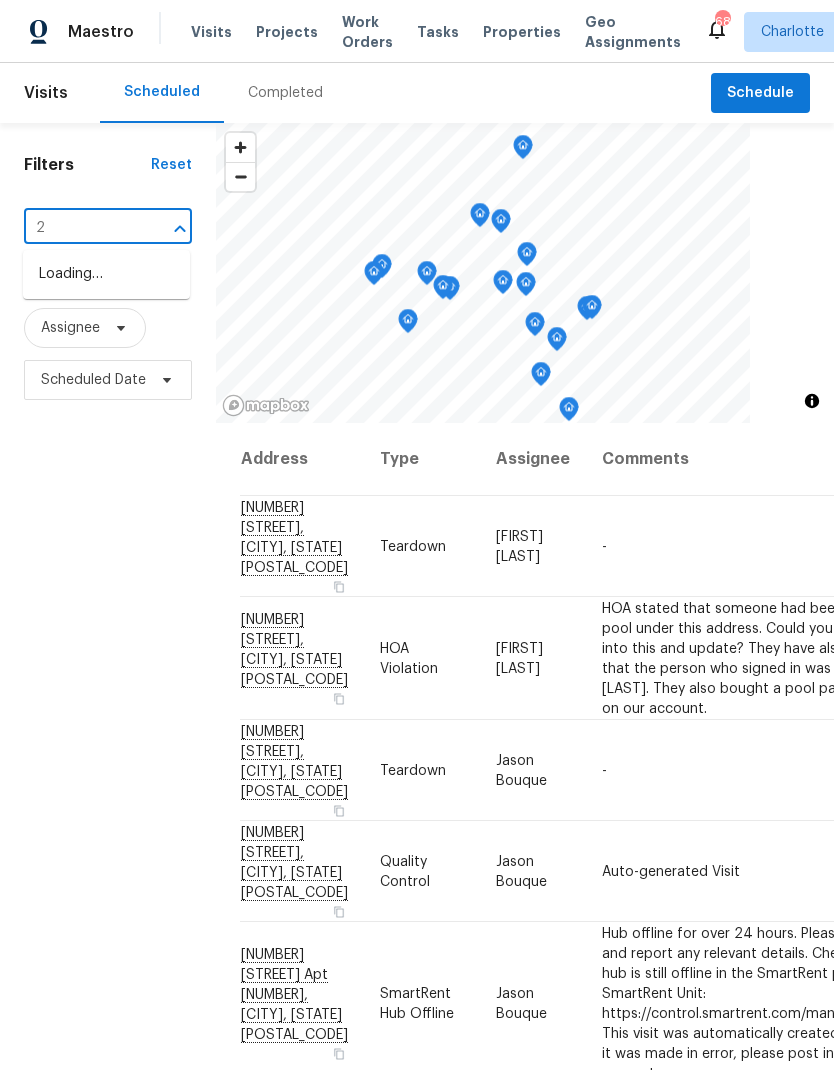 type 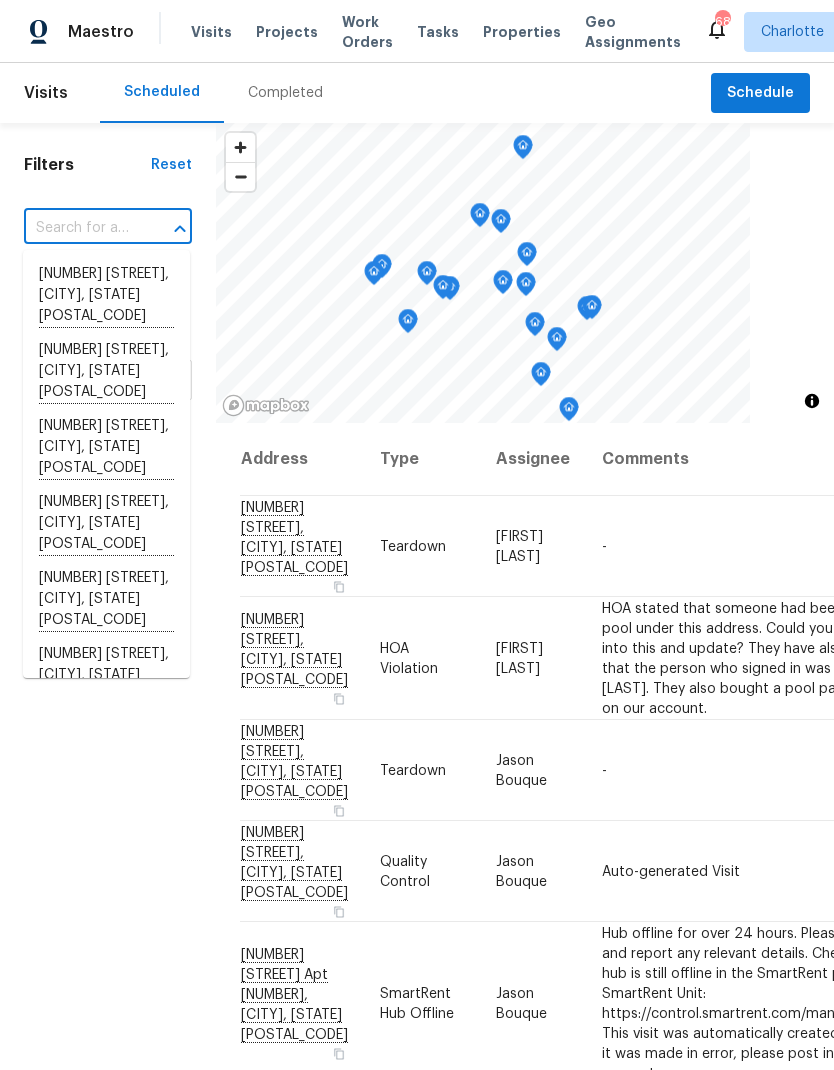 click on "Filters Reset ​ Type Assignee Scheduled Date" at bounding box center (108, 701) 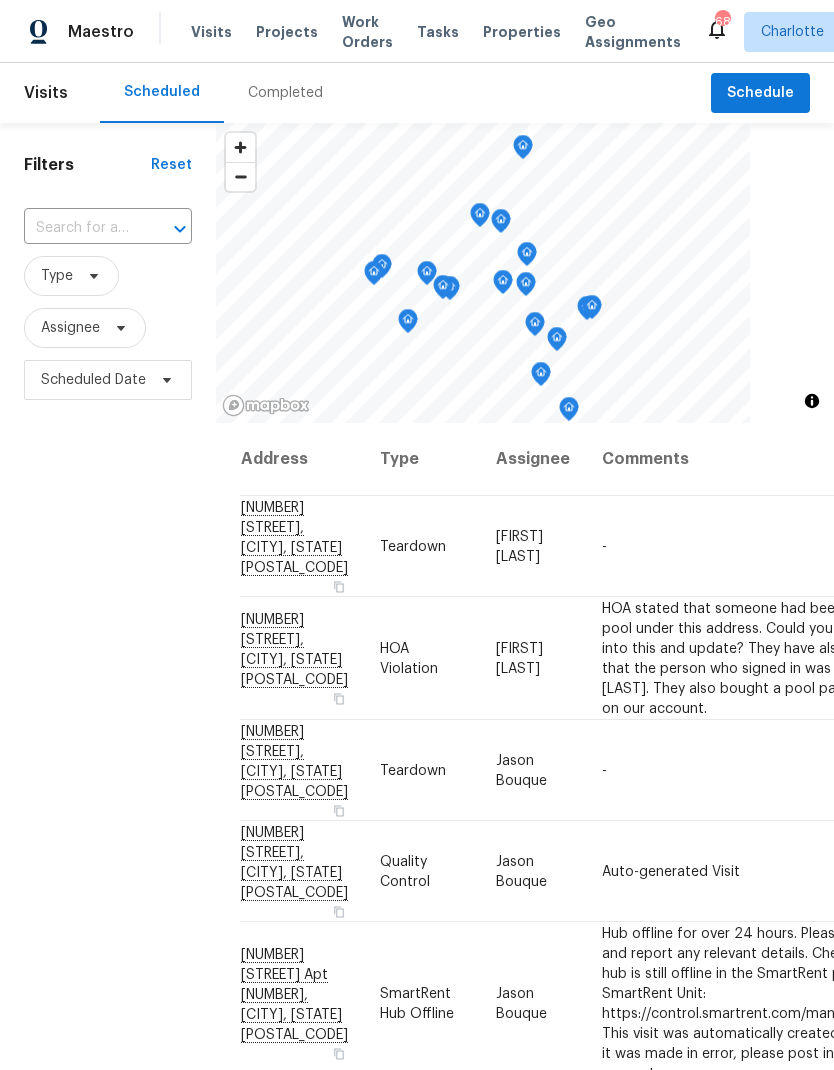 click on "Work Orders" at bounding box center [367, 32] 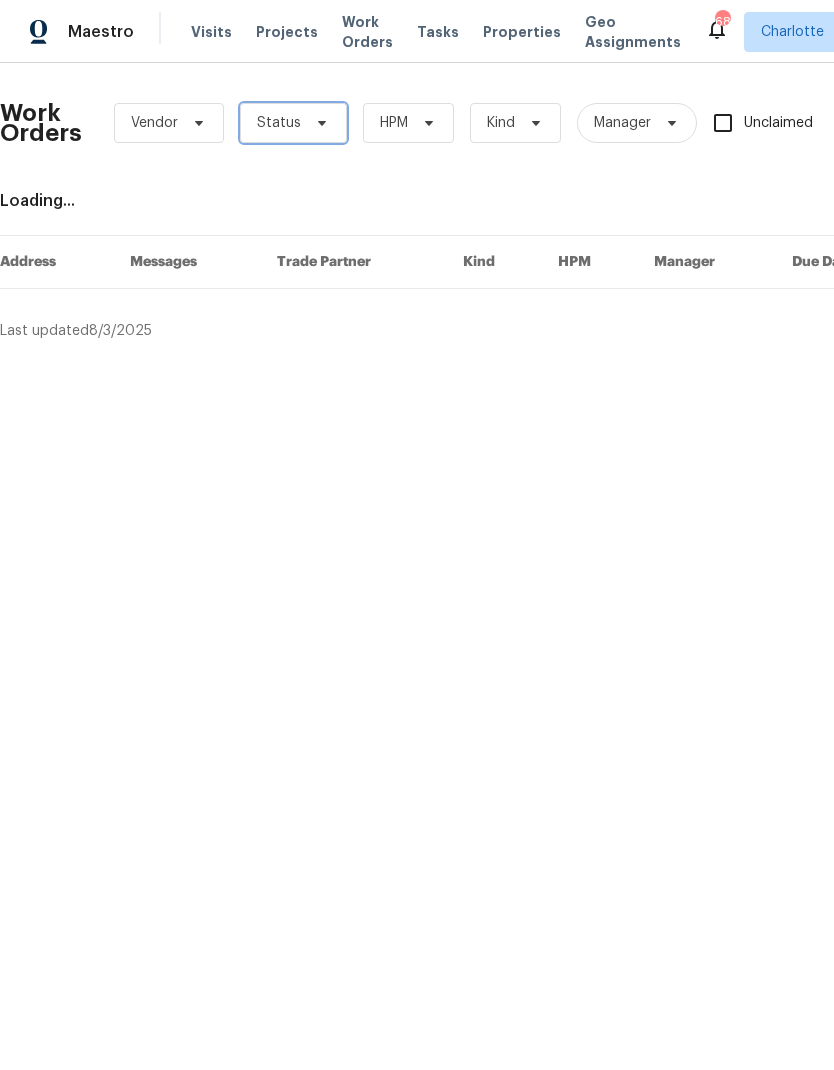 click 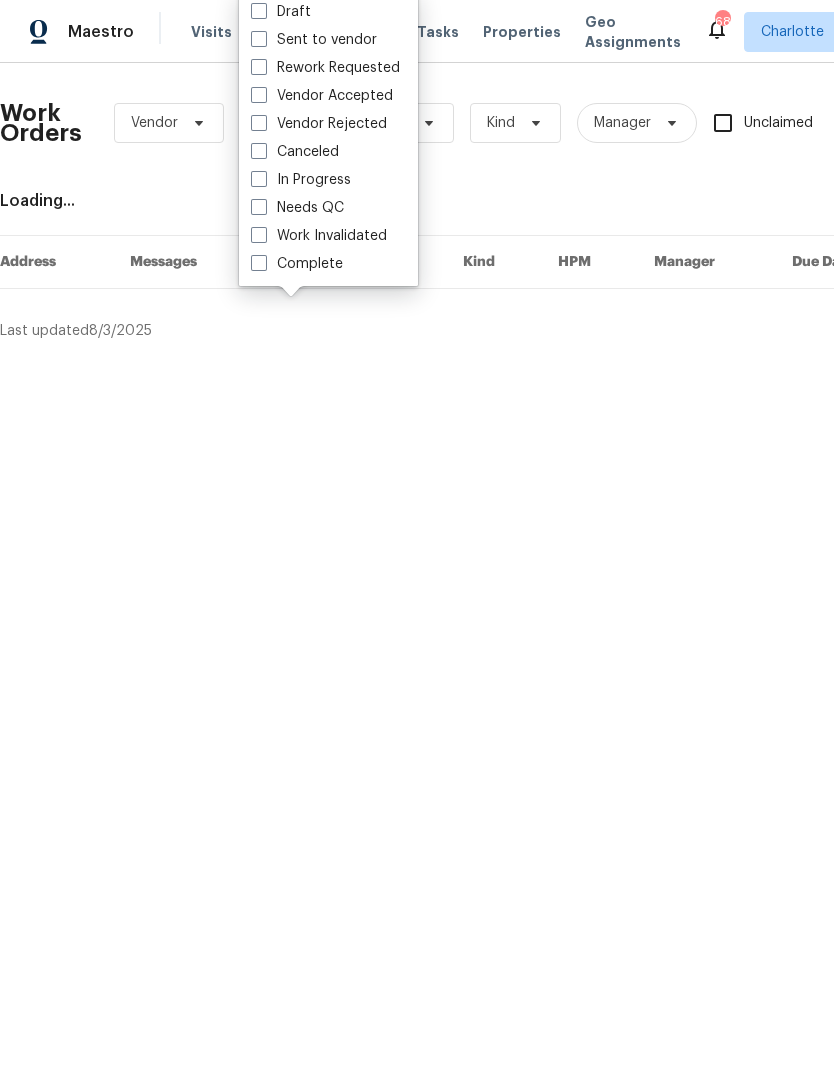 click on "Needs QC" at bounding box center [297, 208] 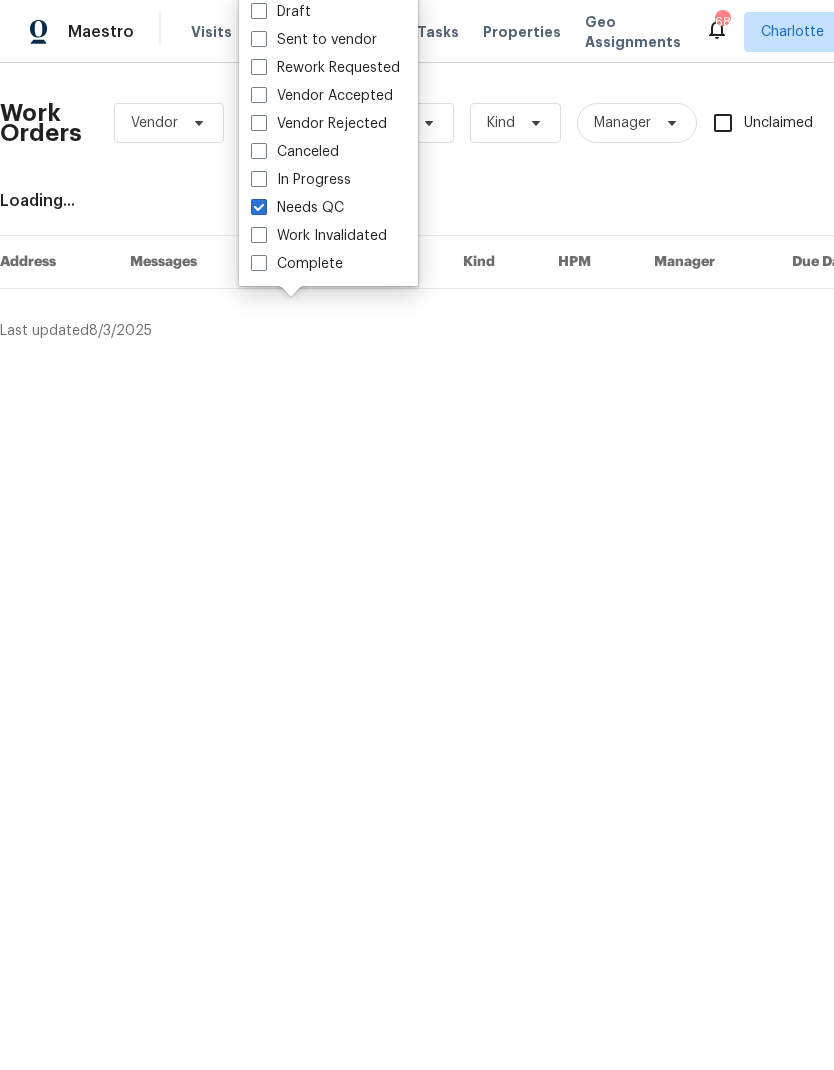 checkbox on "true" 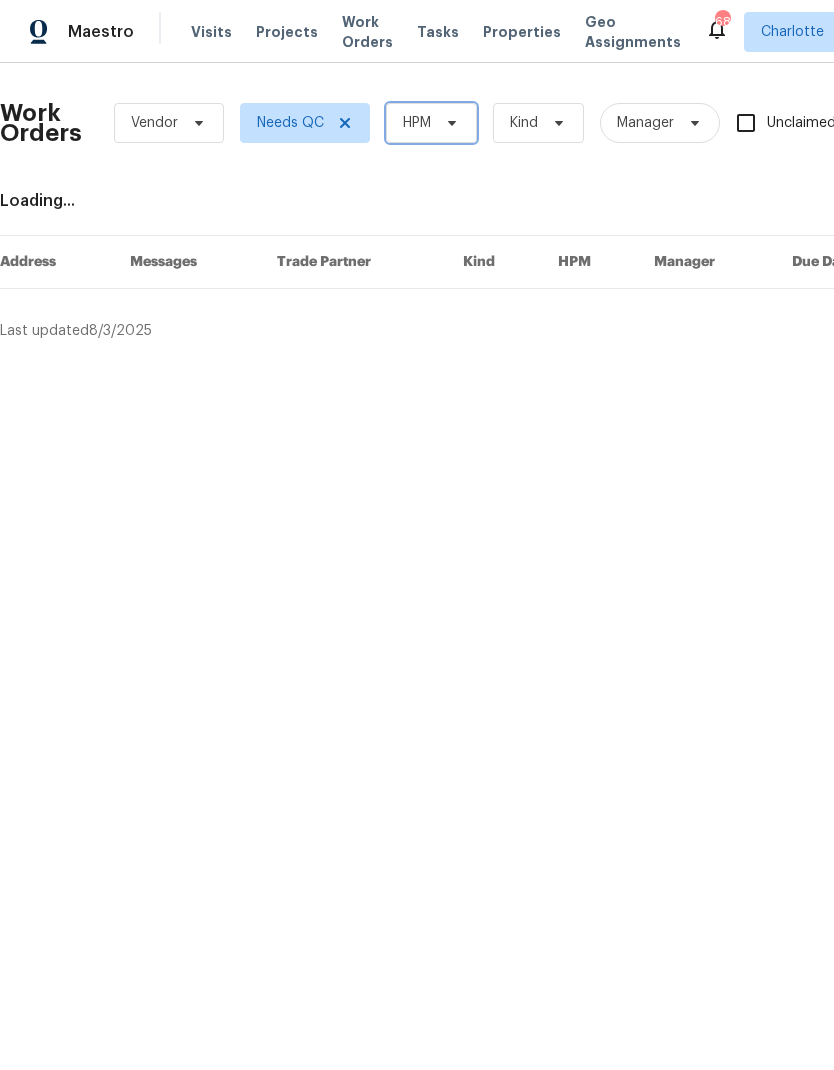 click on "HPM" at bounding box center [431, 123] 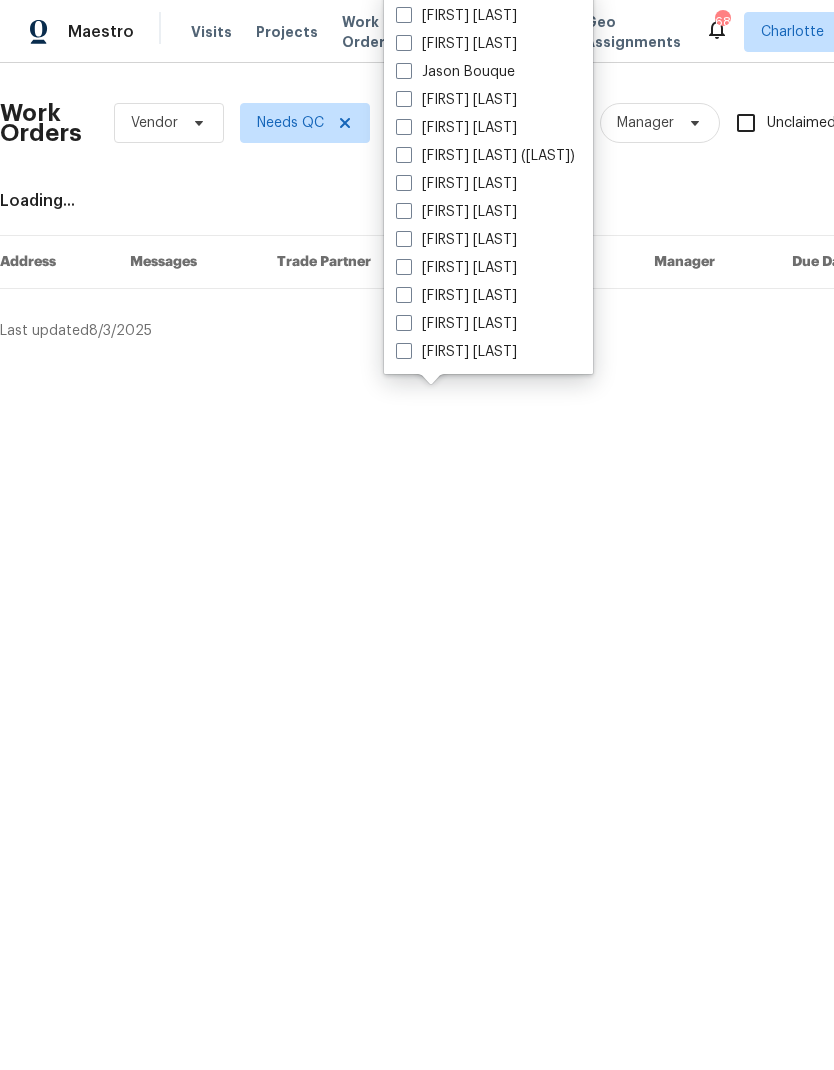 scroll, scrollTop: 248, scrollLeft: 0, axis: vertical 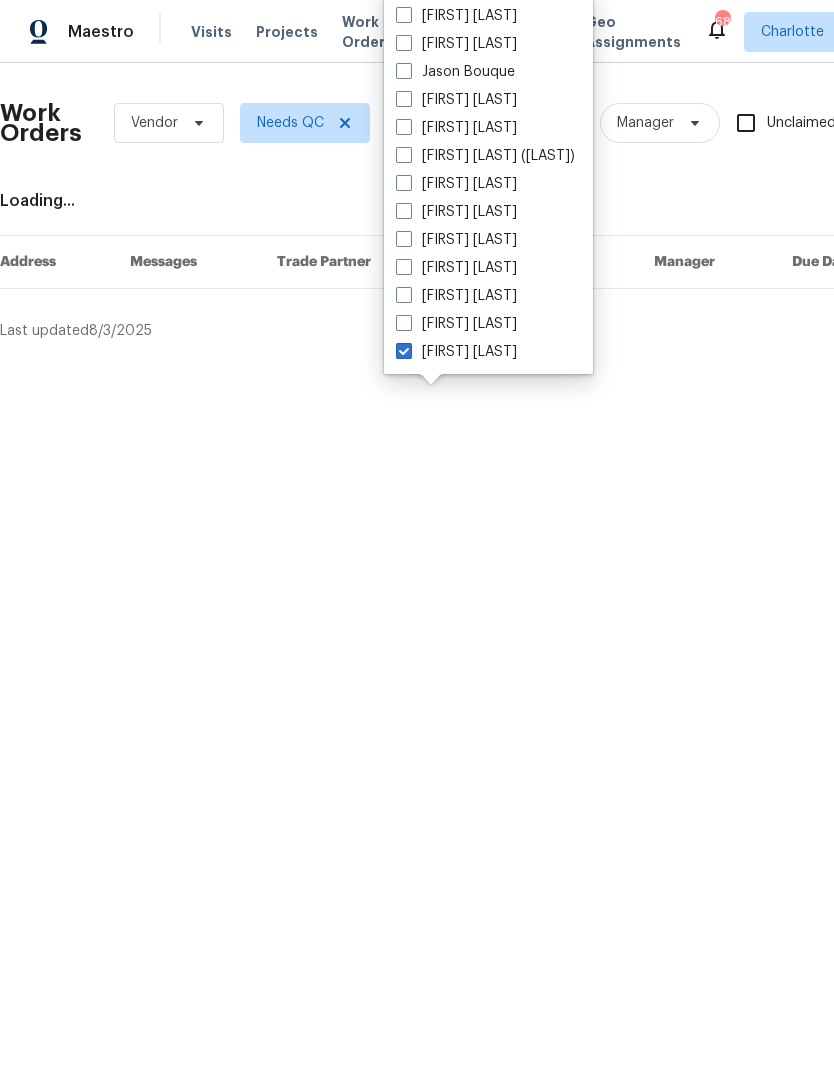 checkbox on "true" 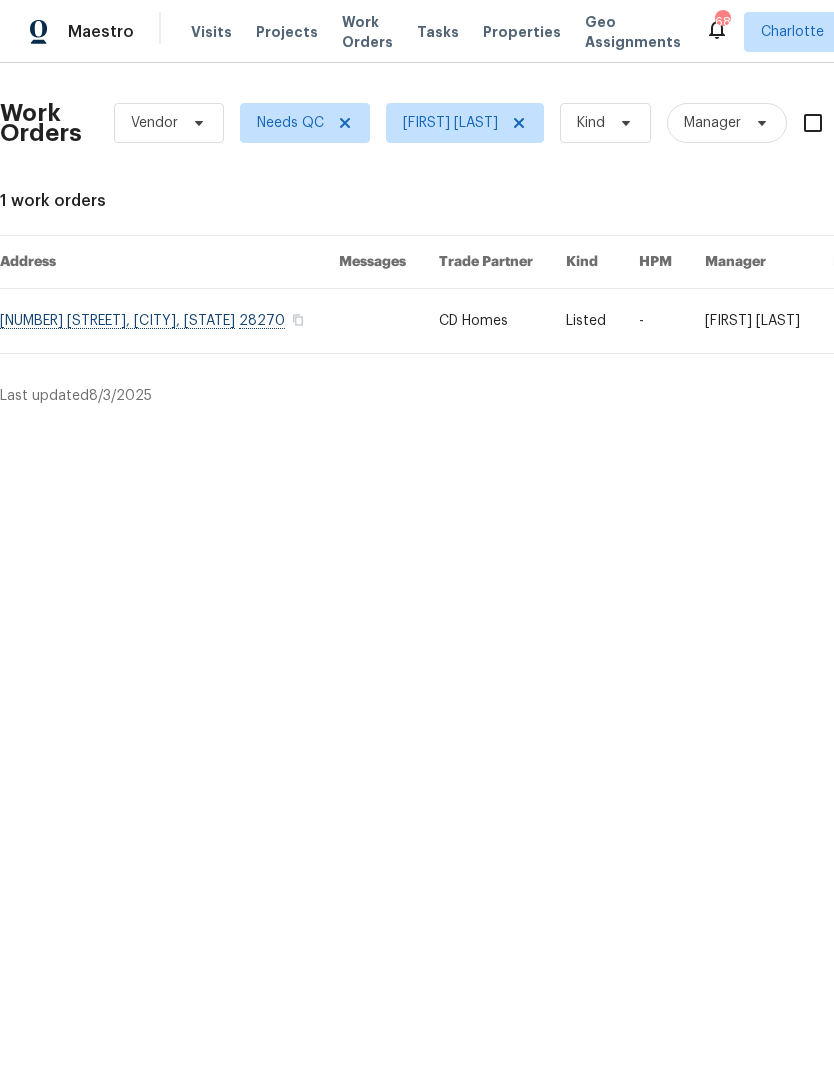 click on "Maestro" at bounding box center (67, 32) 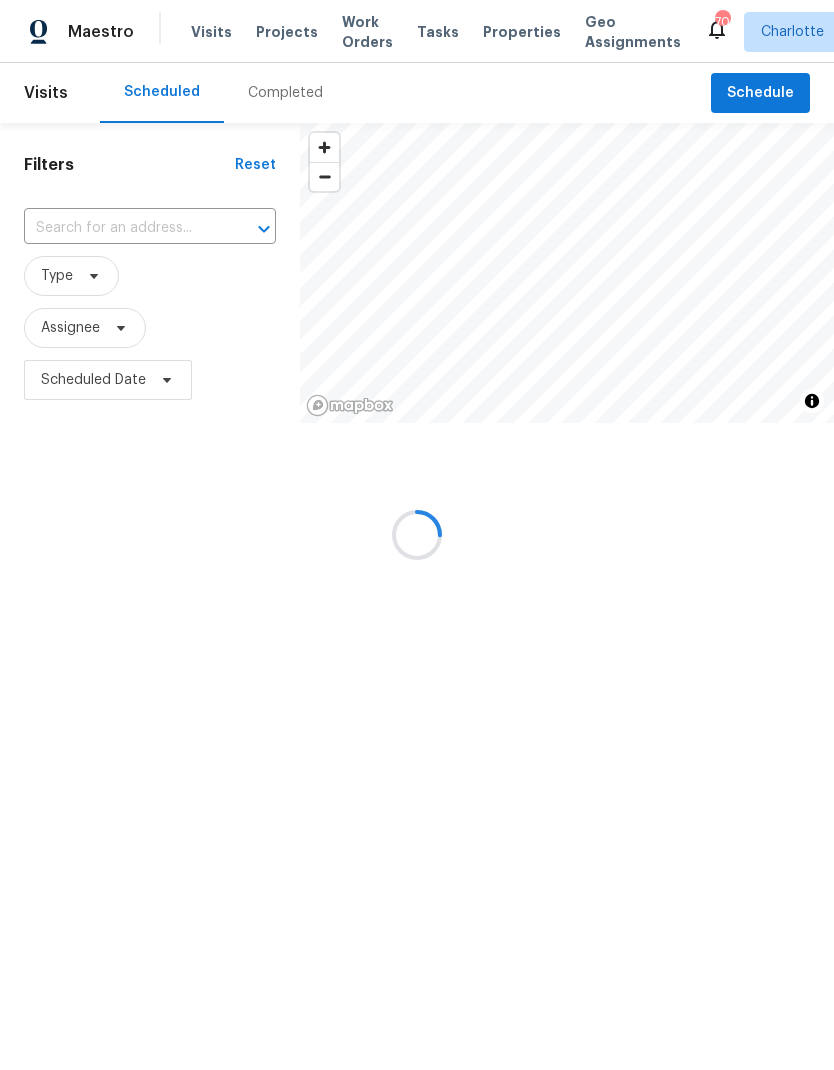 scroll, scrollTop: 0, scrollLeft: 0, axis: both 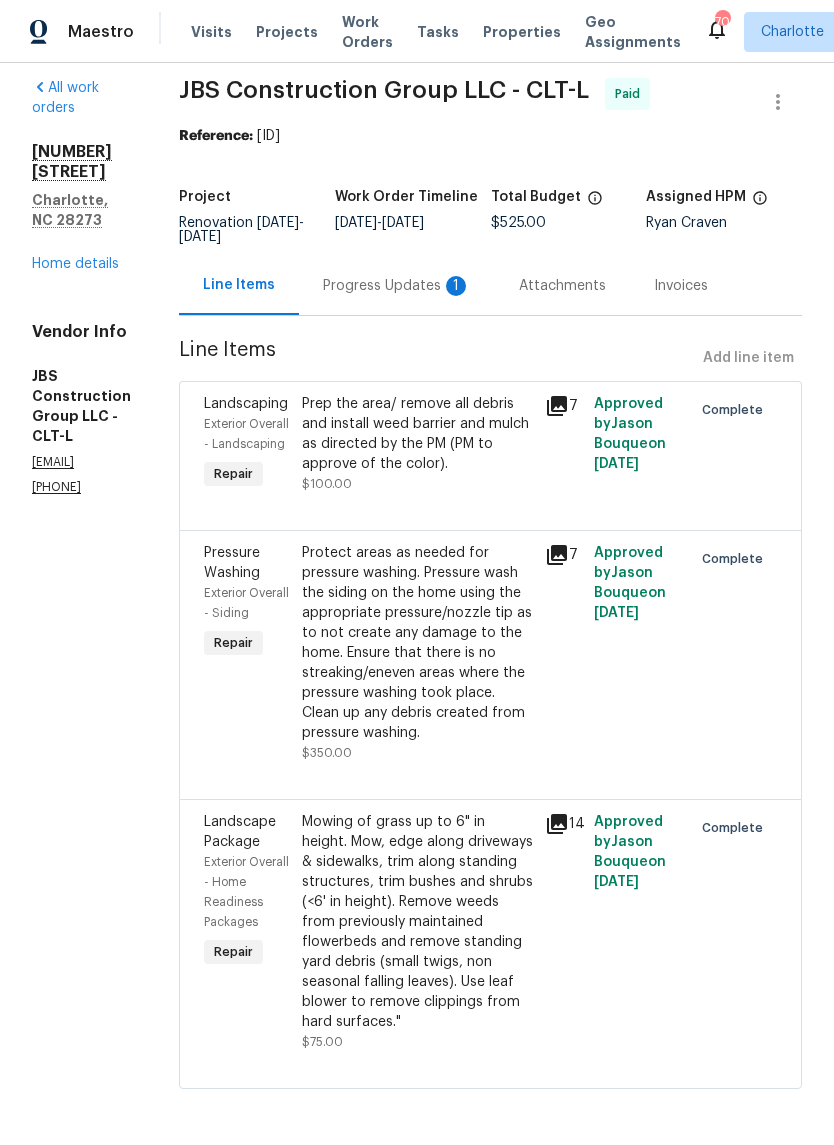 click on "Progress Updates 1" at bounding box center [397, 286] 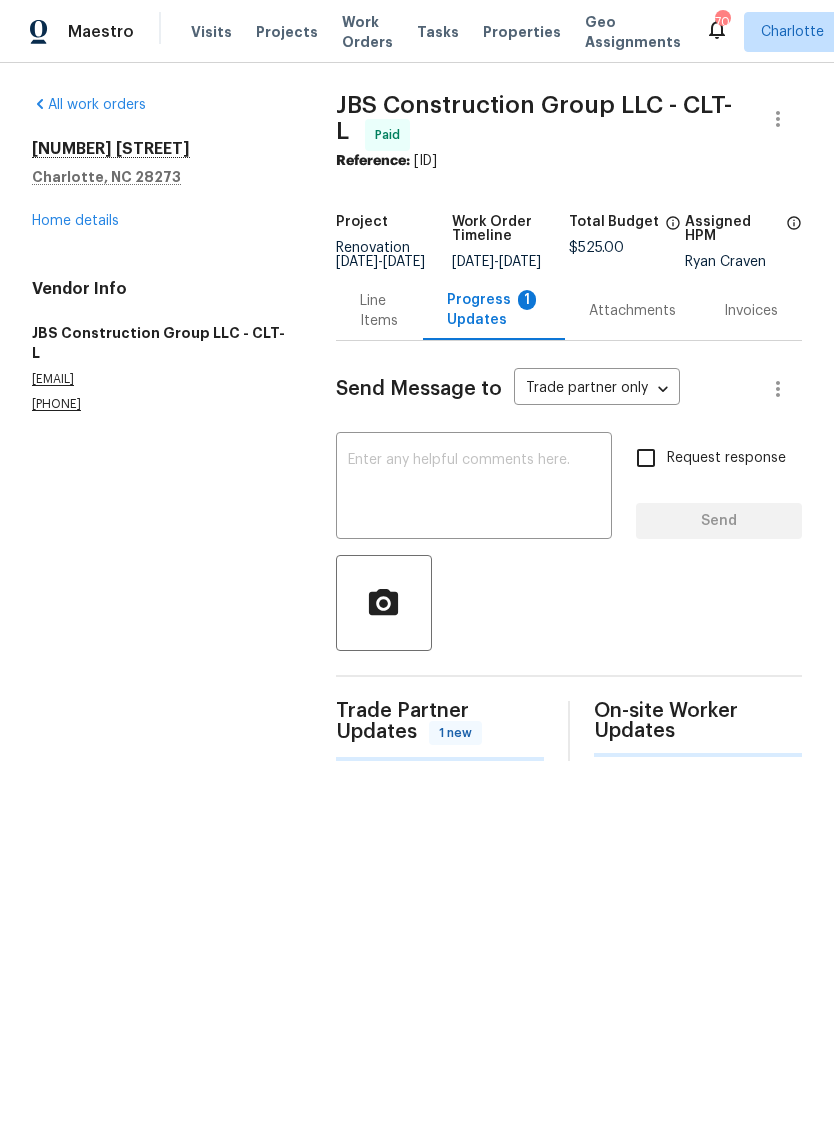 scroll, scrollTop: 0, scrollLeft: 0, axis: both 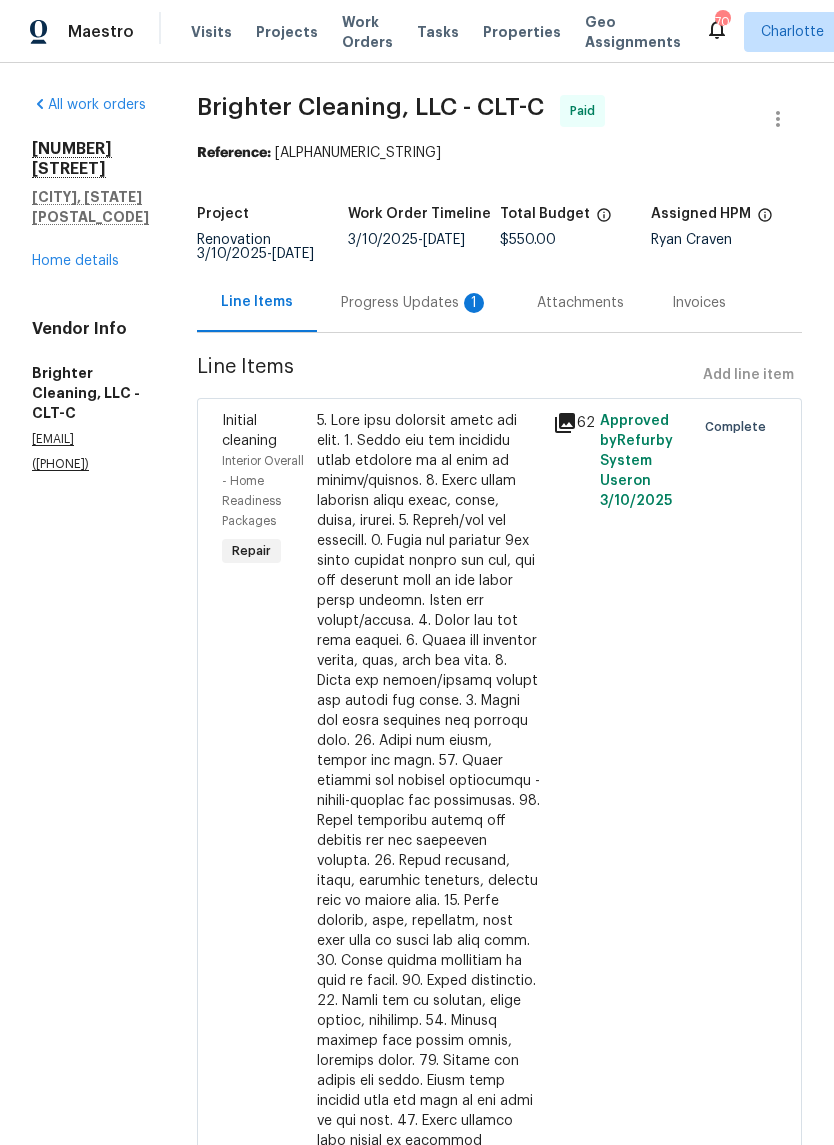 click on "1" at bounding box center [474, 303] 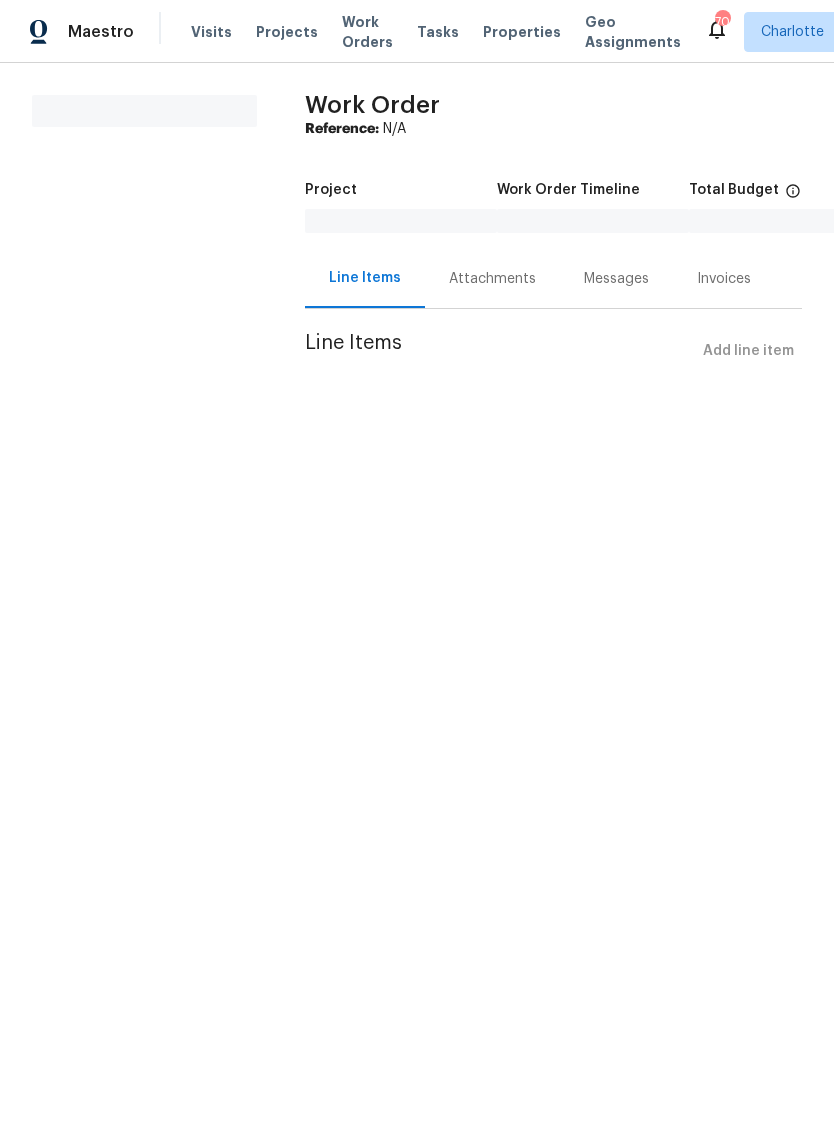scroll, scrollTop: 0, scrollLeft: 0, axis: both 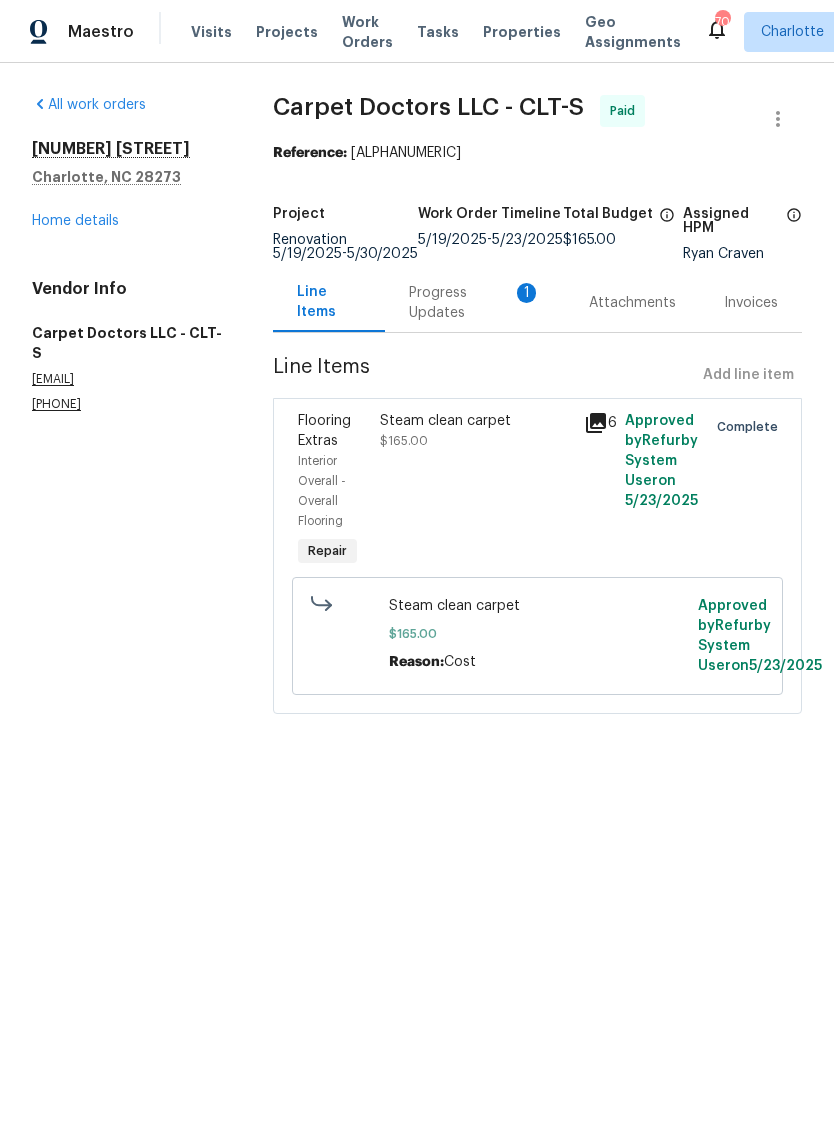 click on "Progress Updates 1" at bounding box center (475, 303) 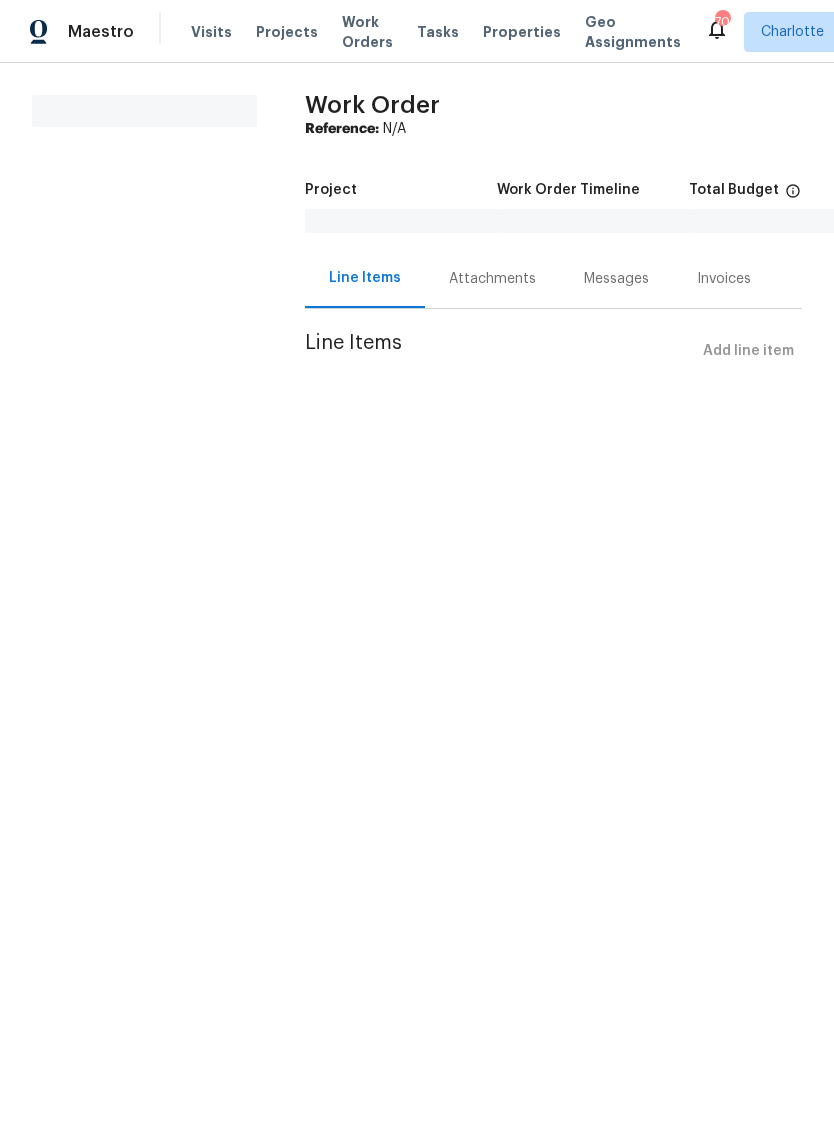 scroll, scrollTop: 0, scrollLeft: 0, axis: both 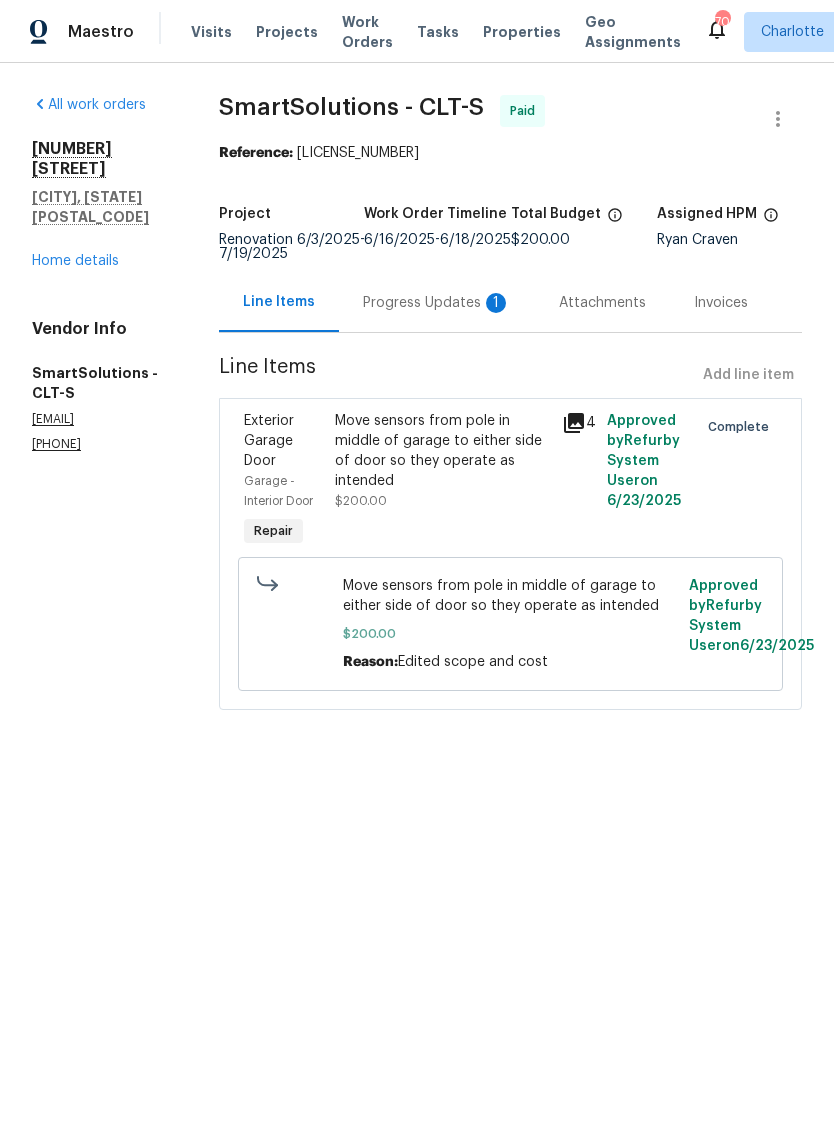 click on "Progress Updates 1" at bounding box center (437, 302) 